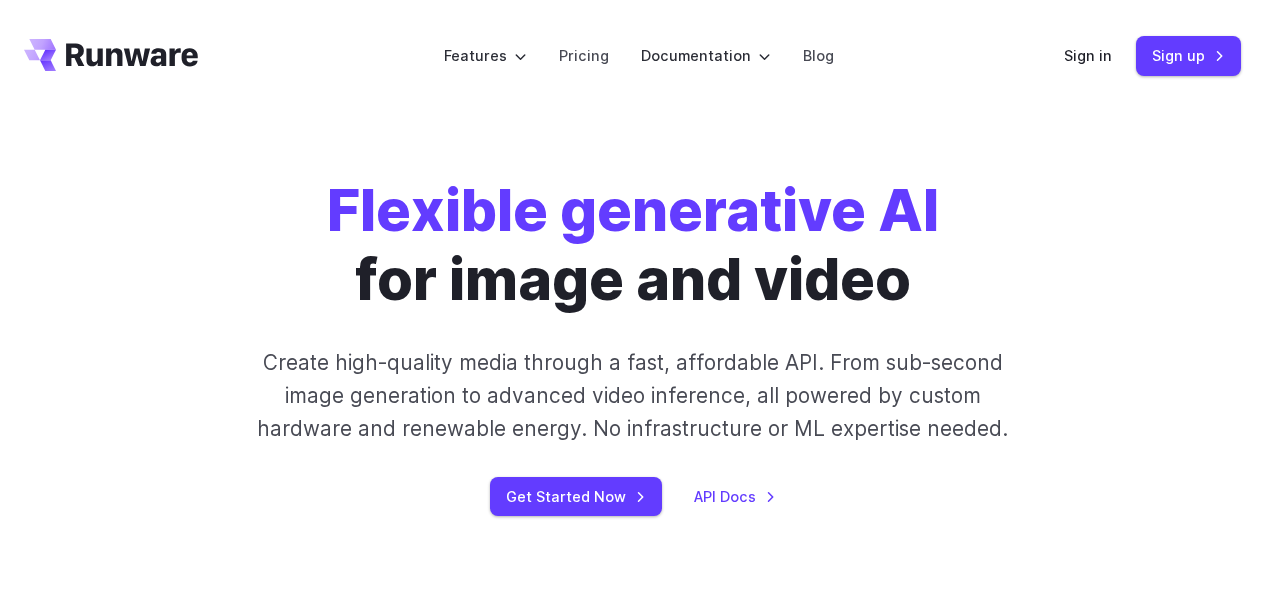click on "Sign in" at bounding box center (1088, 55) 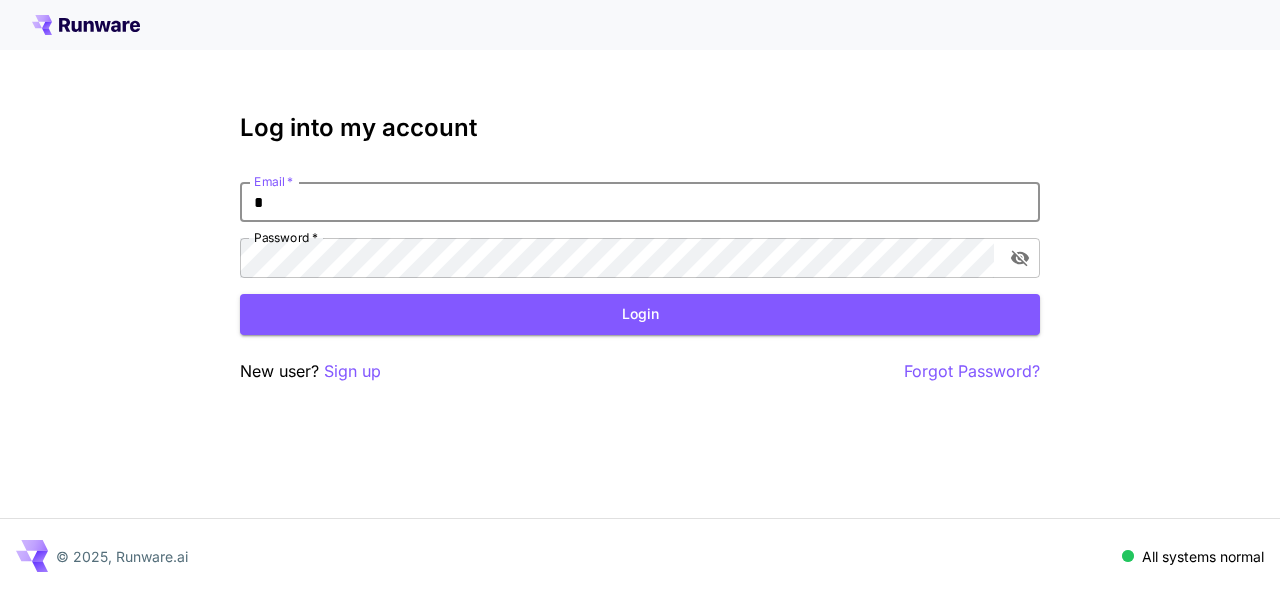 scroll, scrollTop: 0, scrollLeft: 0, axis: both 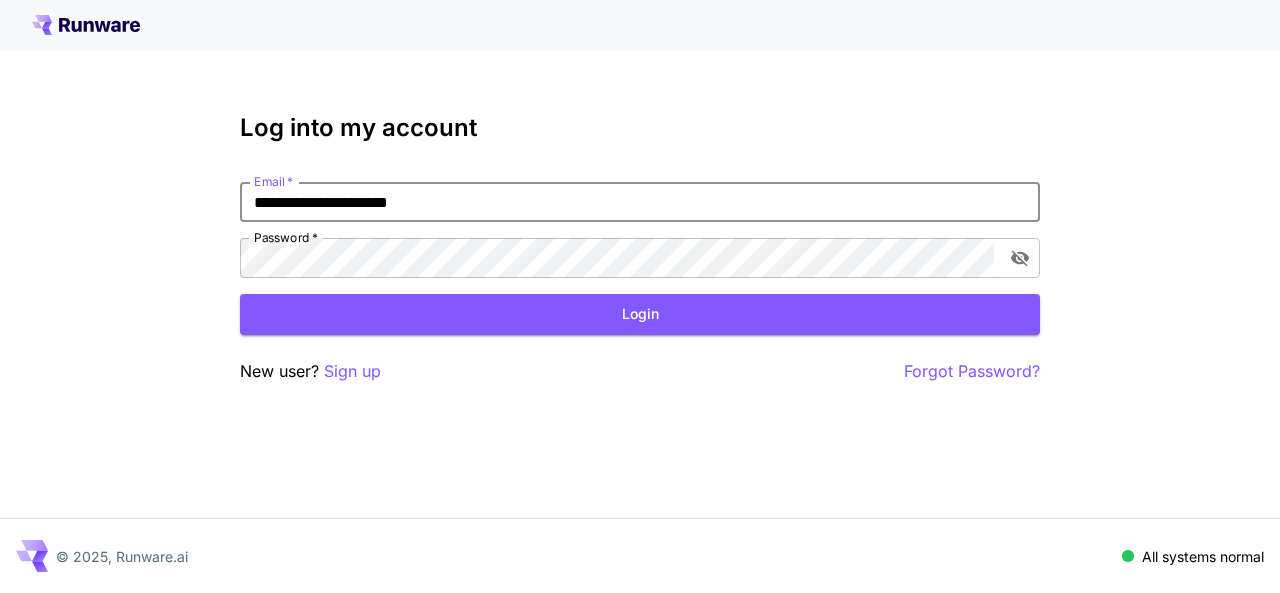 type on "**********" 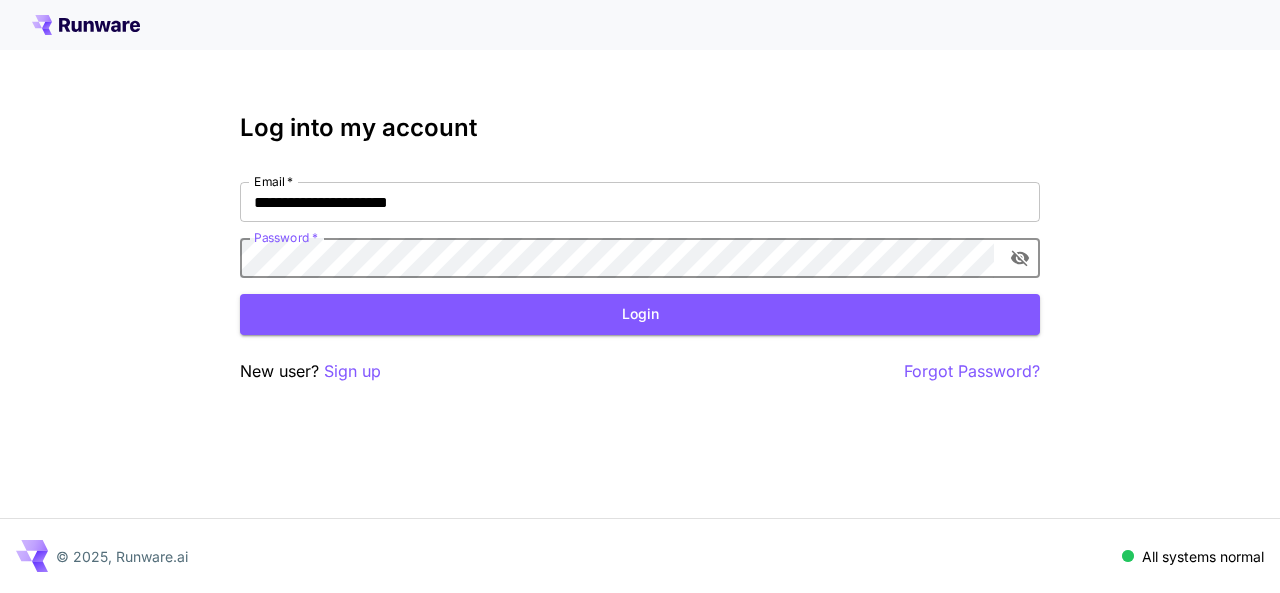 click on "Login" at bounding box center [640, 314] 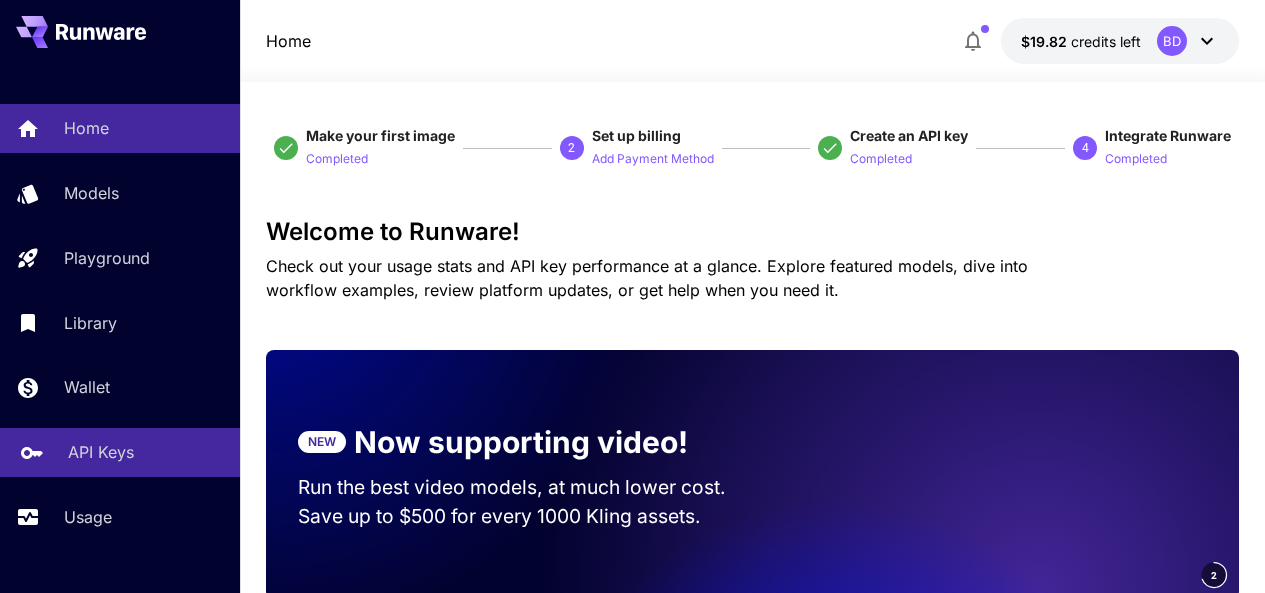 click on "API Keys" at bounding box center [101, 452] 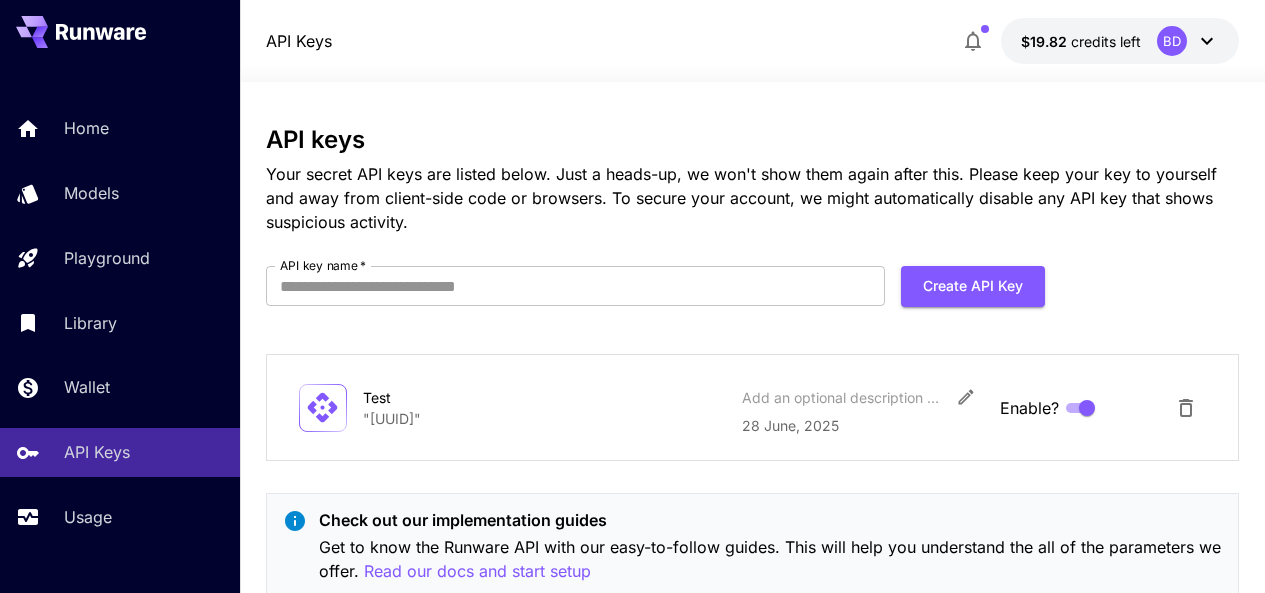 scroll, scrollTop: 66, scrollLeft: 0, axis: vertical 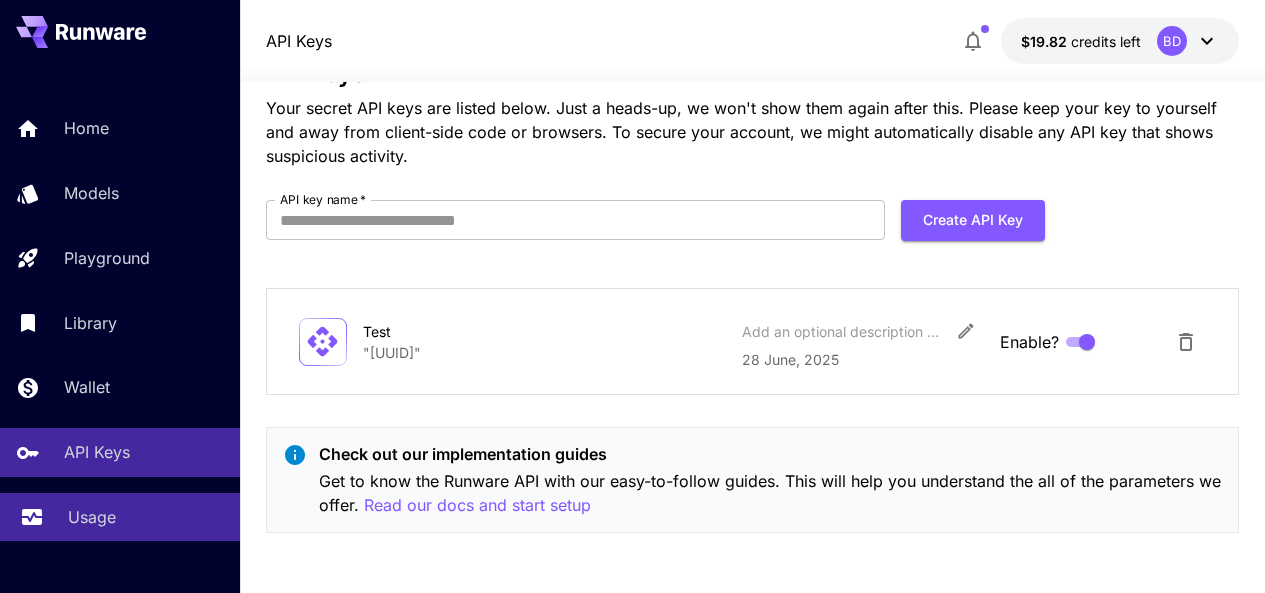 click on "Usage" at bounding box center [120, 517] 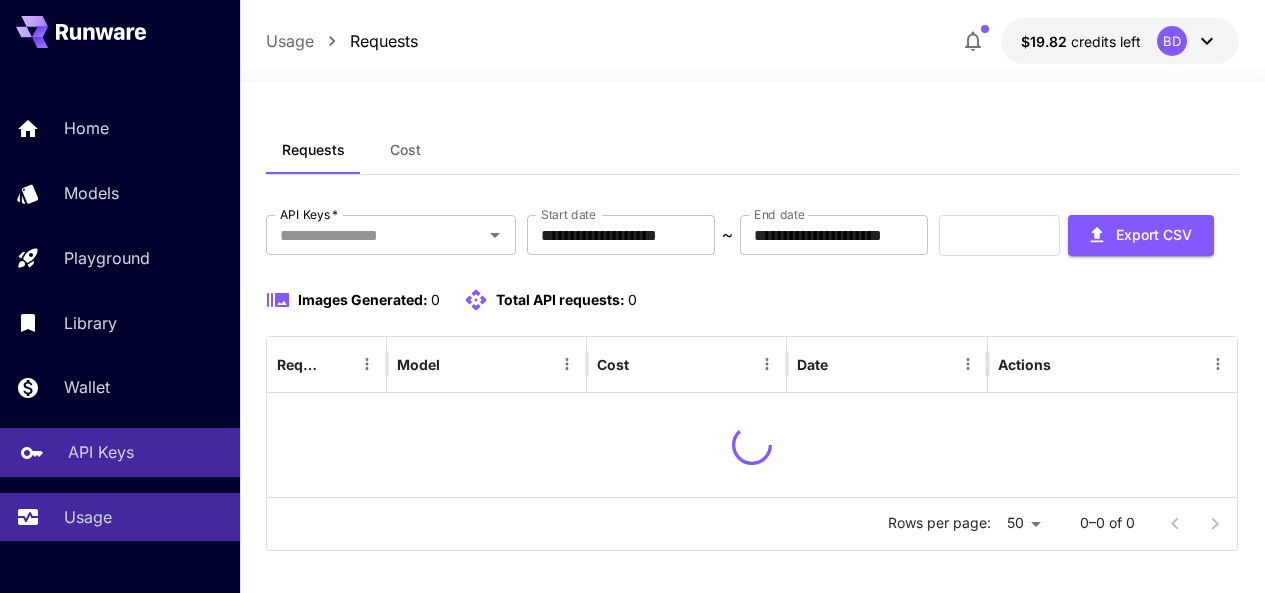 click on "API Keys" at bounding box center [120, 452] 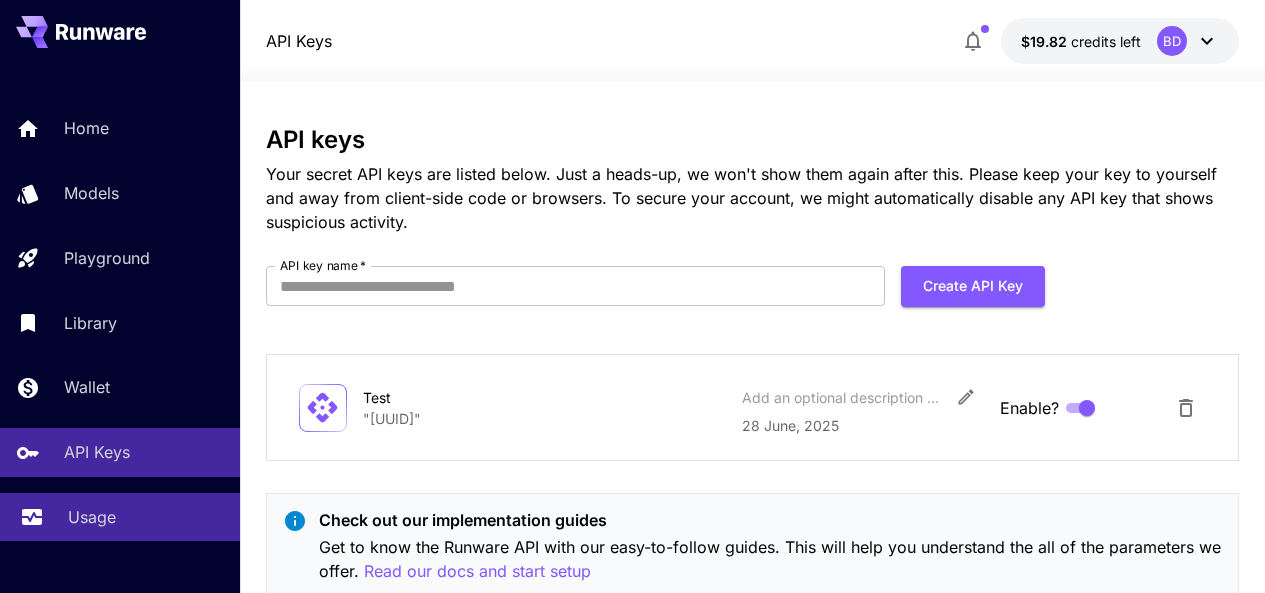 click on "Usage" at bounding box center (120, 517) 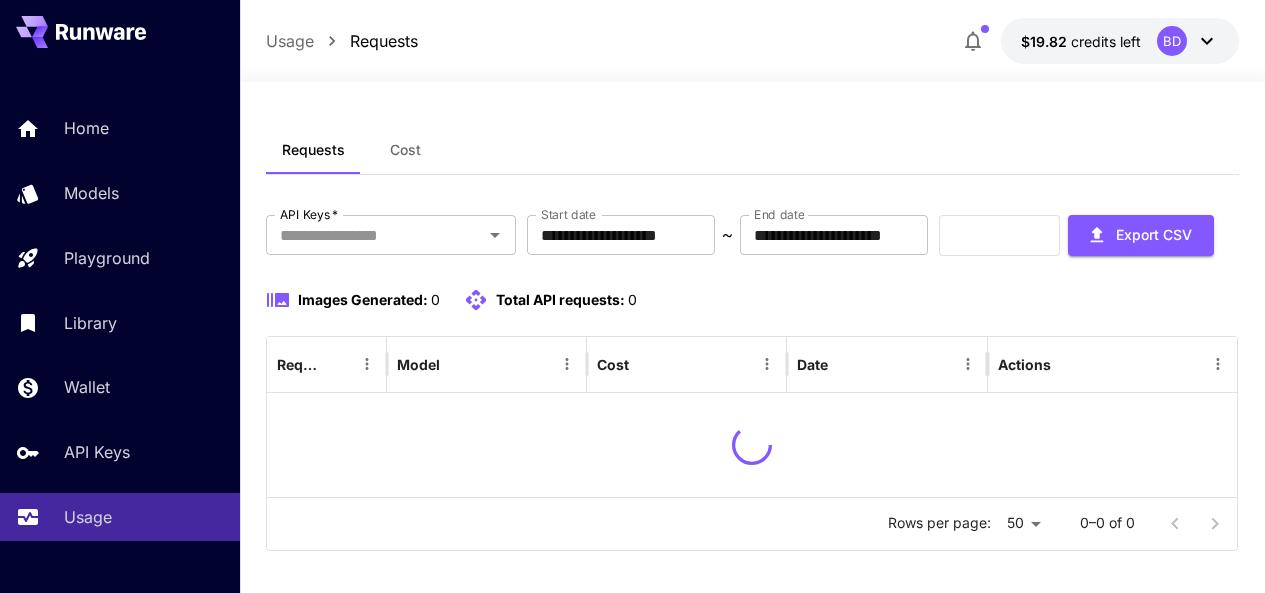 scroll, scrollTop: 81, scrollLeft: 0, axis: vertical 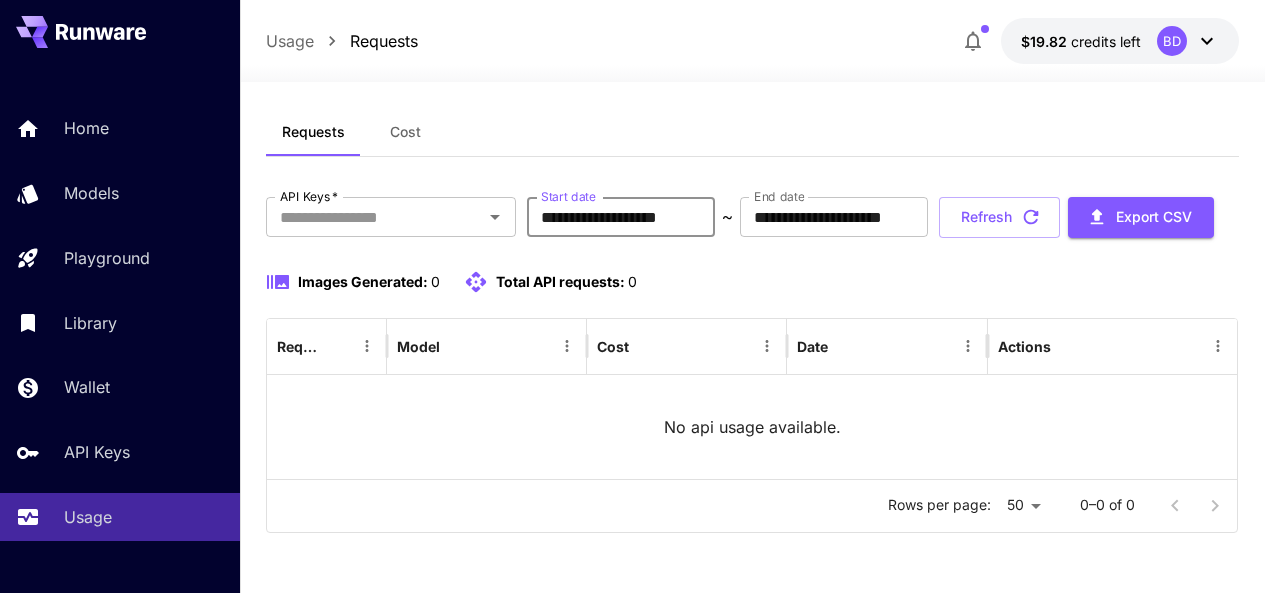click on "**********" at bounding box center (621, 217) 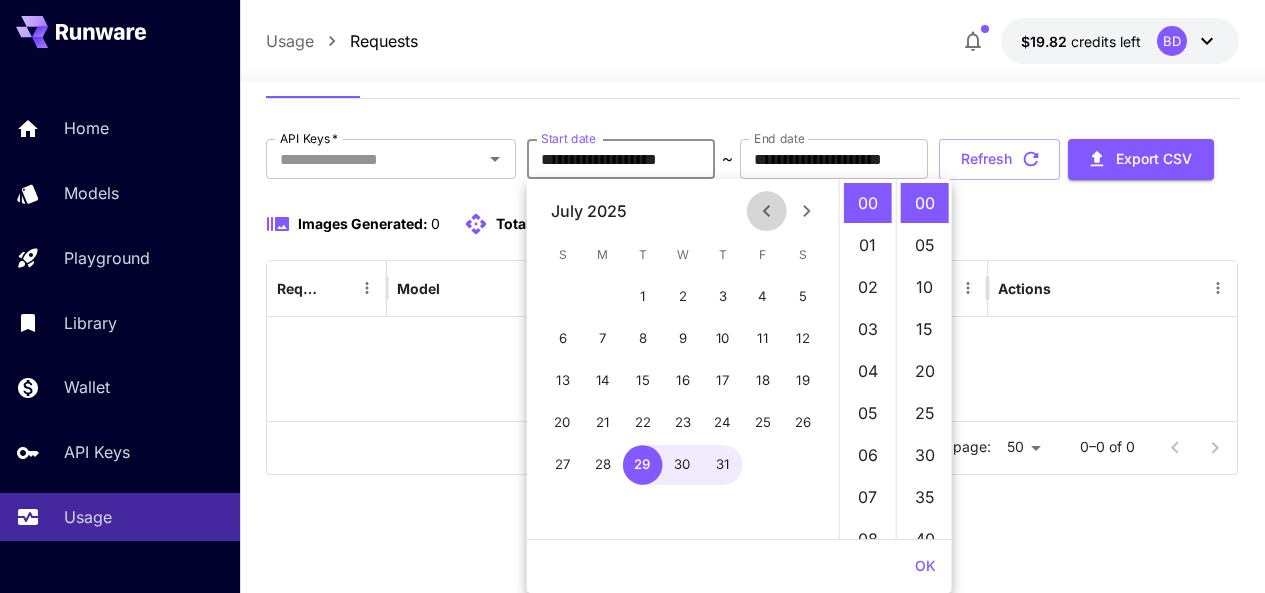 click at bounding box center (767, 211) 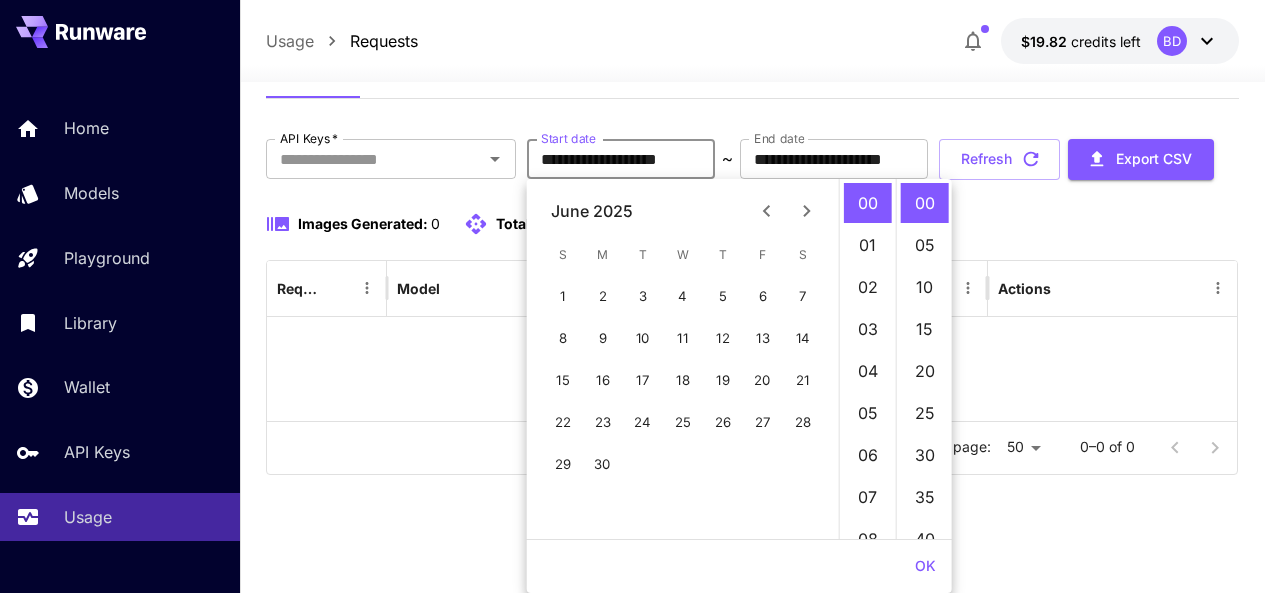 click 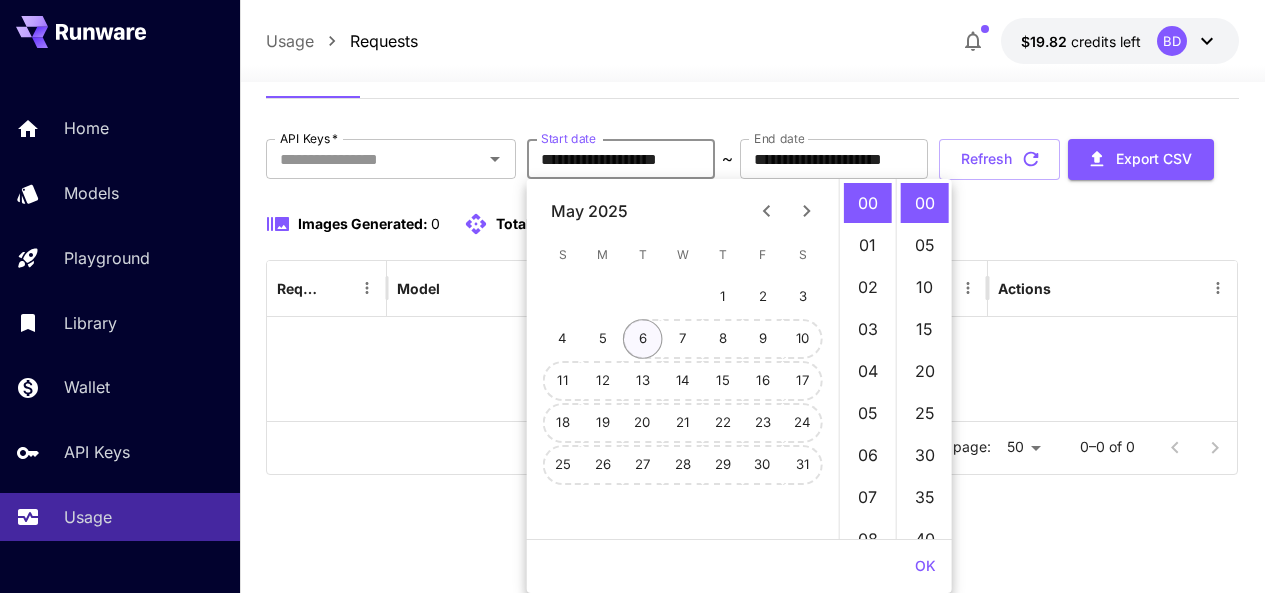 click on "6" at bounding box center [643, 339] 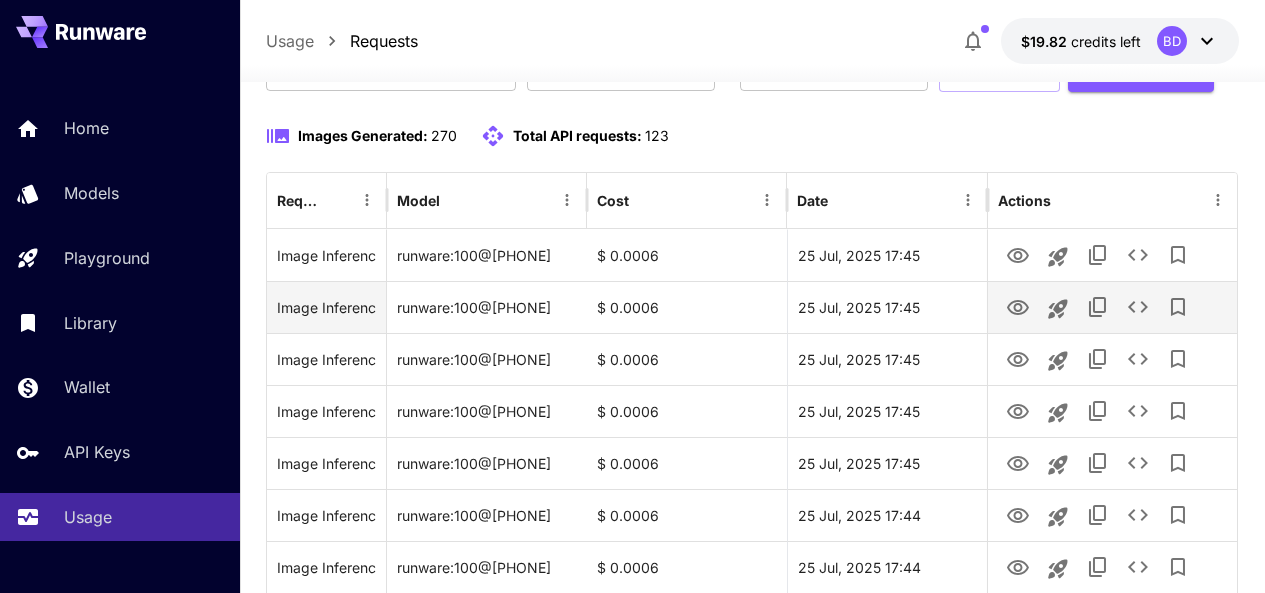 scroll, scrollTop: 181, scrollLeft: 0, axis: vertical 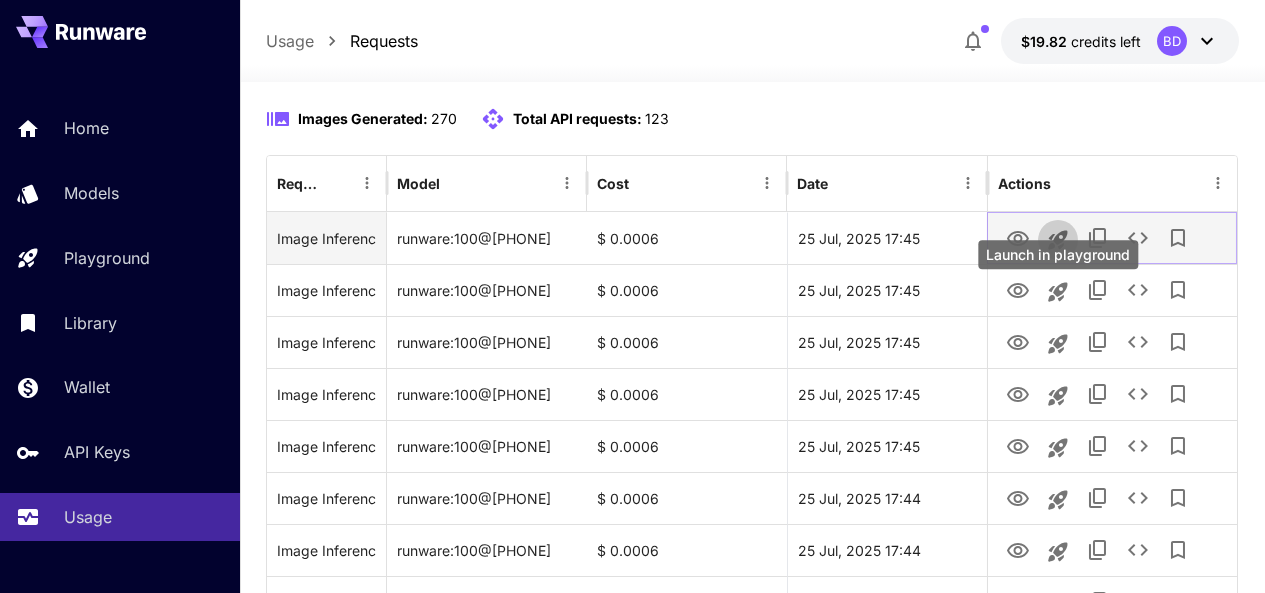 click 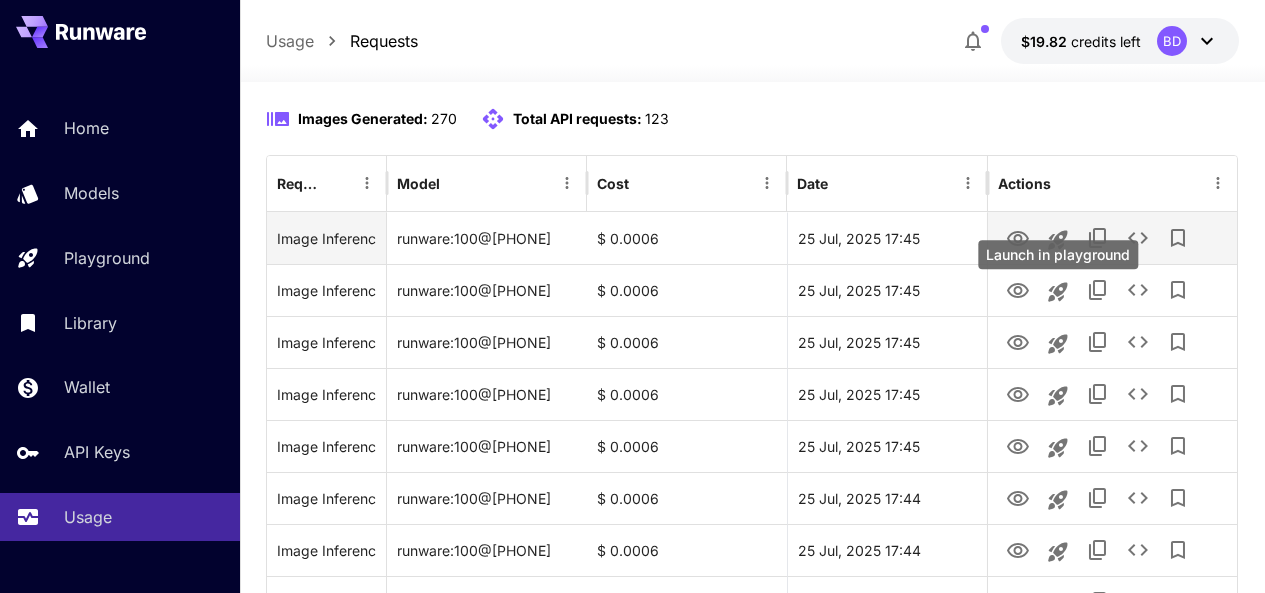 scroll, scrollTop: 0, scrollLeft: 0, axis: both 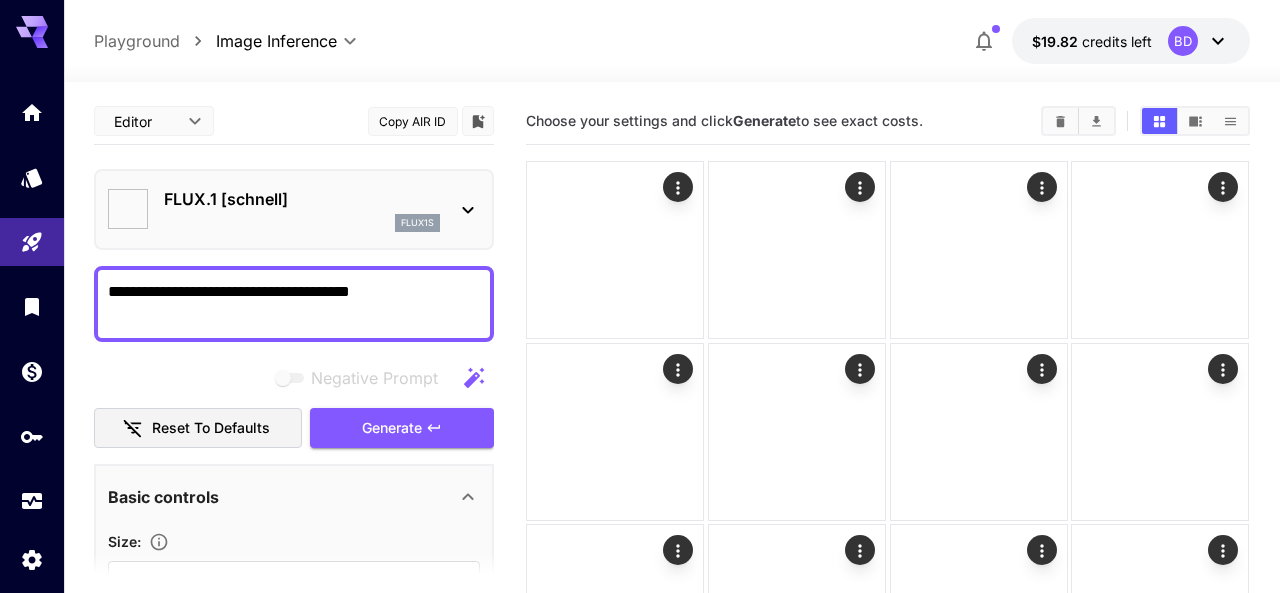 type on "**********" 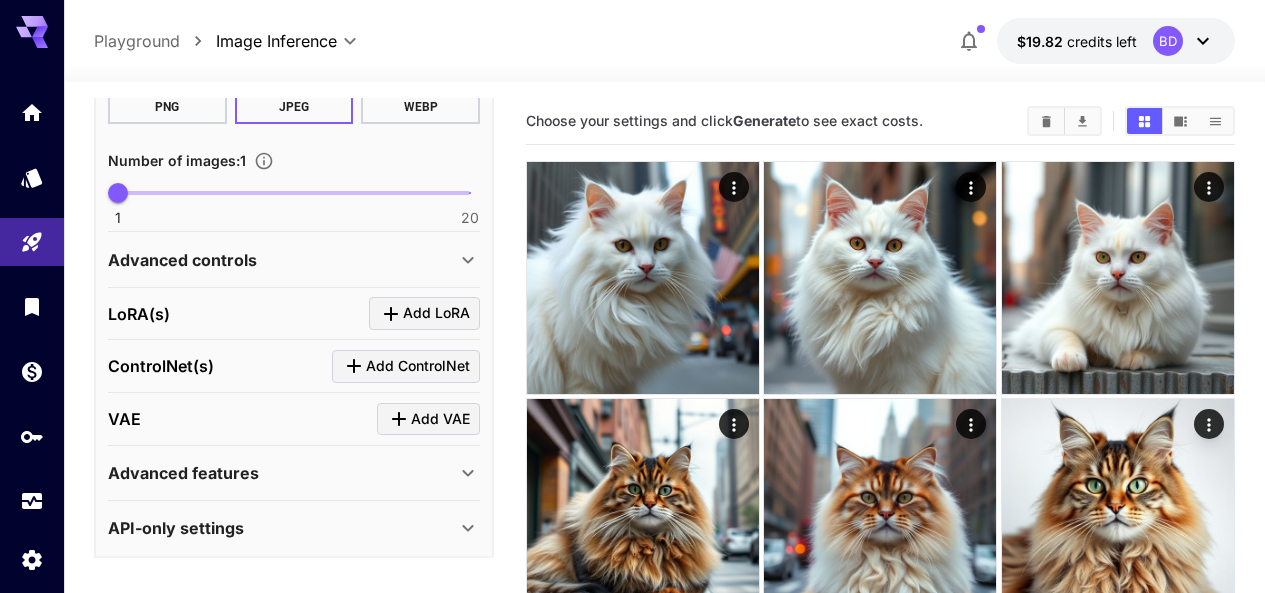scroll, scrollTop: 609, scrollLeft: 0, axis: vertical 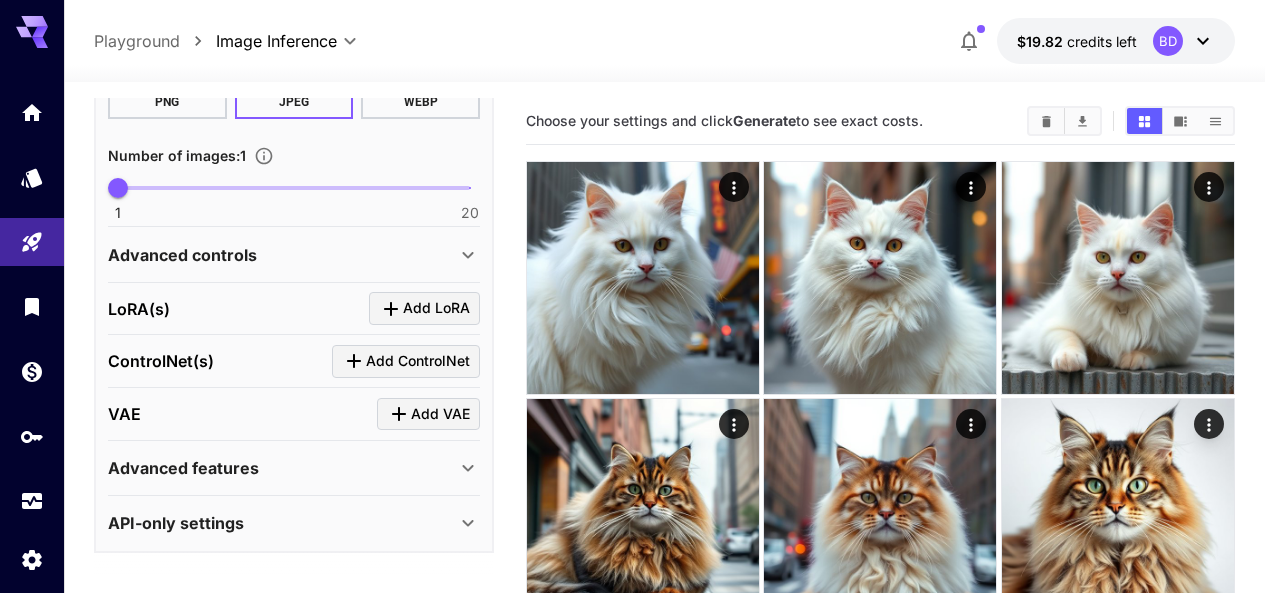 click on "Advanced controls" at bounding box center (282, 255) 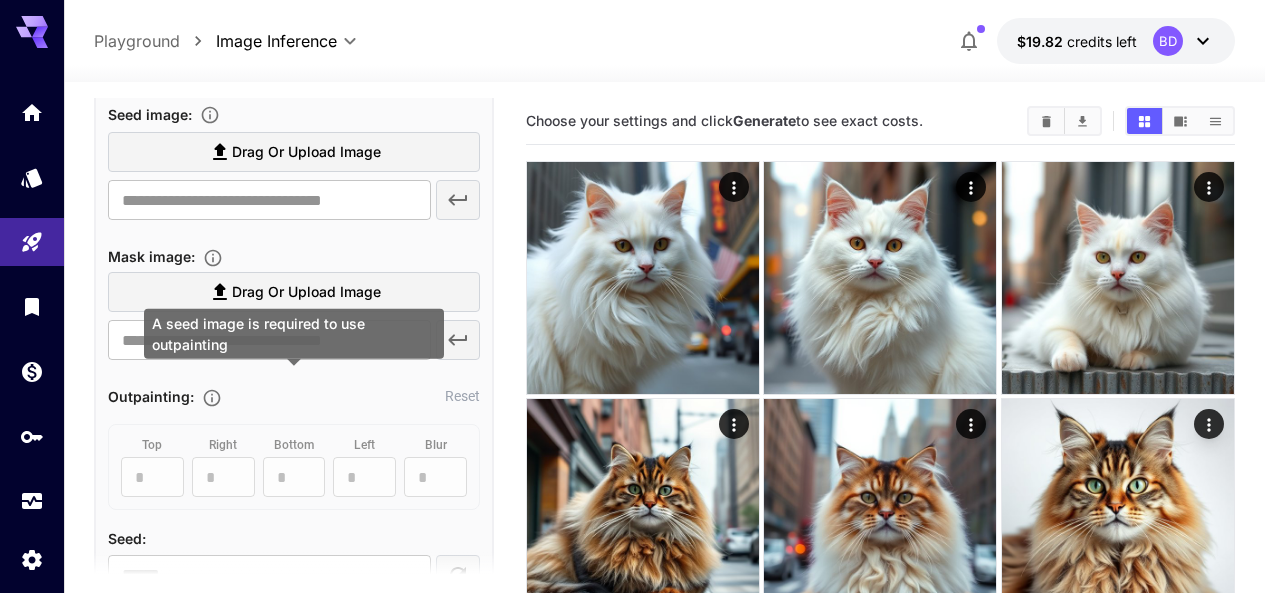 scroll, scrollTop: 909, scrollLeft: 0, axis: vertical 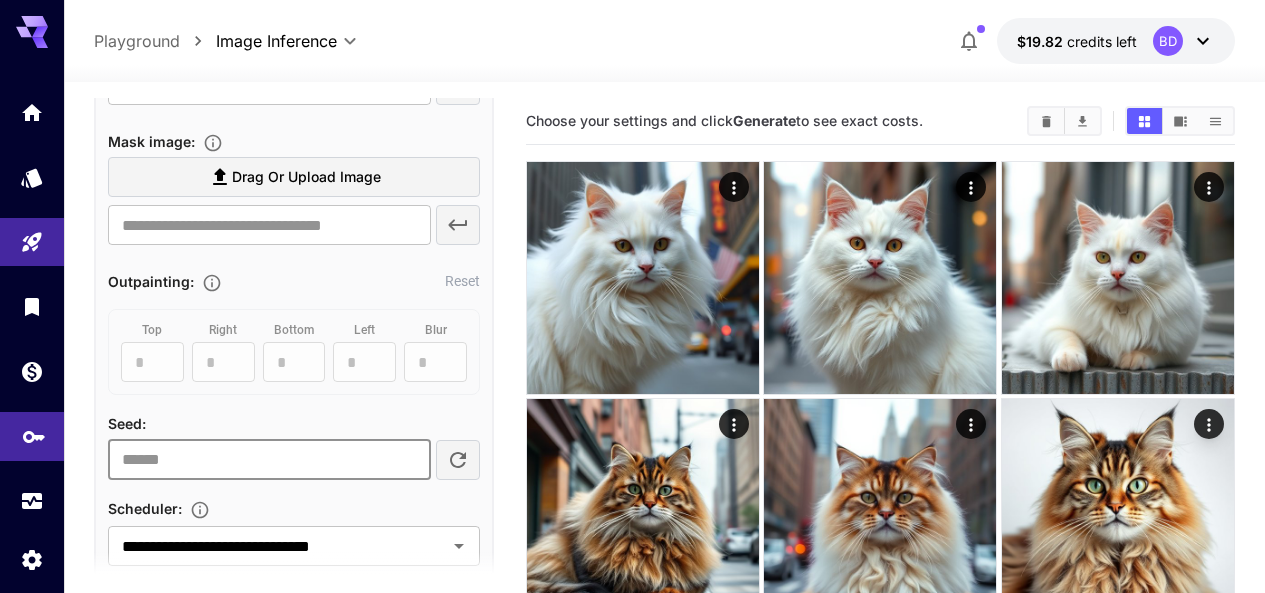 drag, startPoint x: 333, startPoint y: 460, endPoint x: 0, endPoint y: 428, distance: 334.534 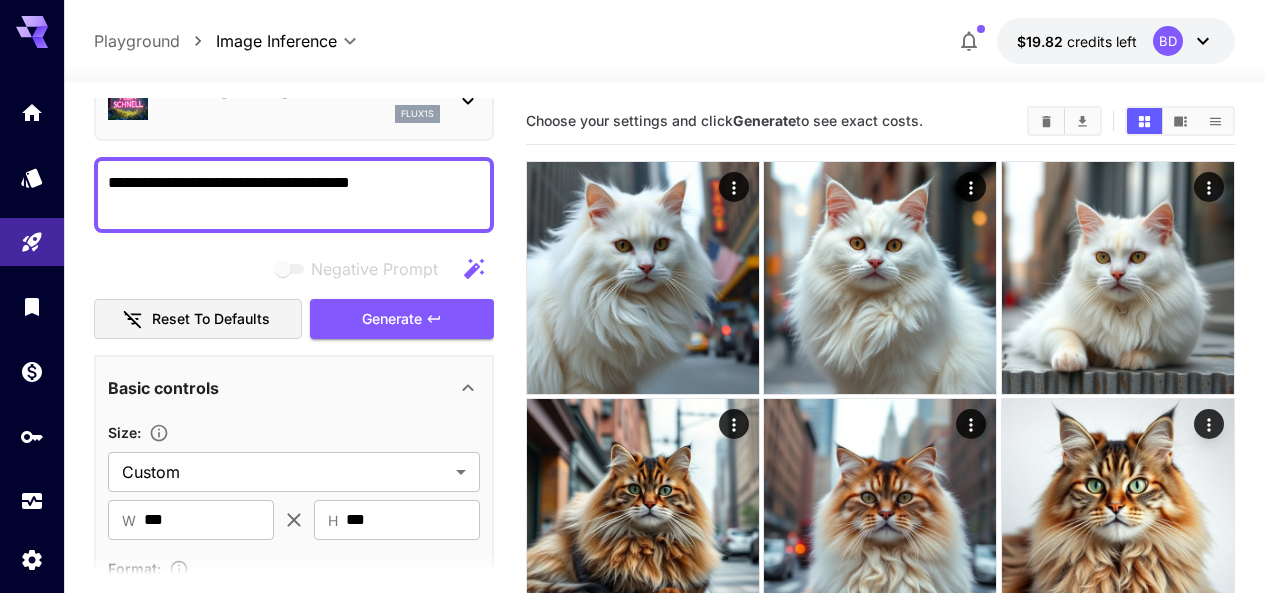 scroll, scrollTop: 9, scrollLeft: 0, axis: vertical 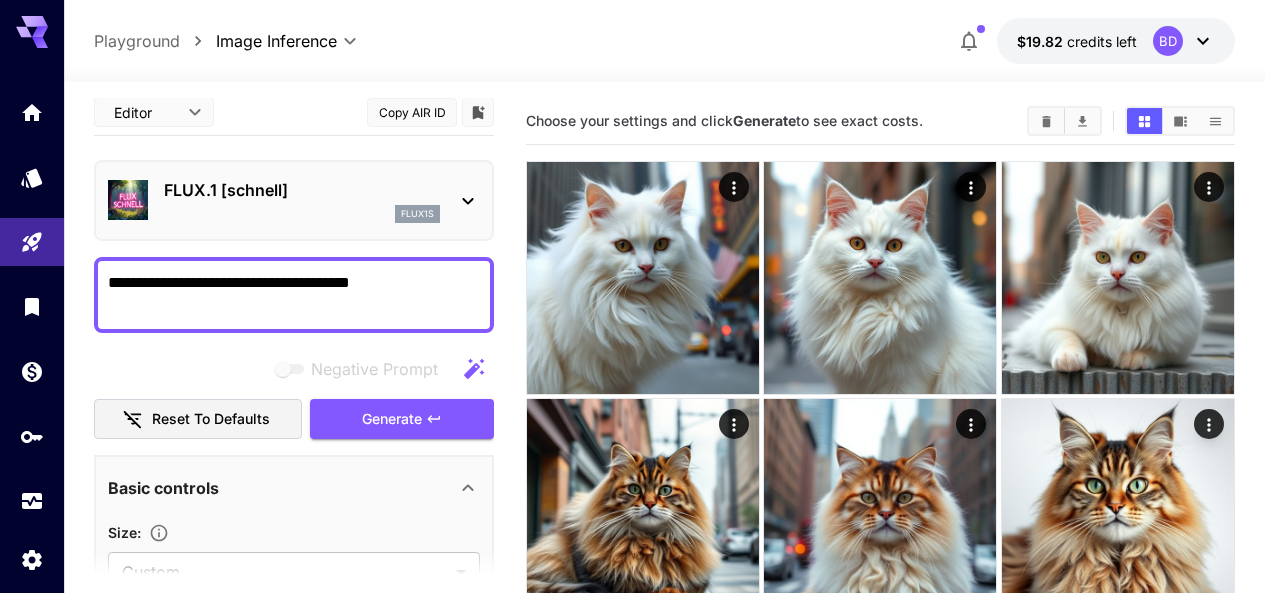 type 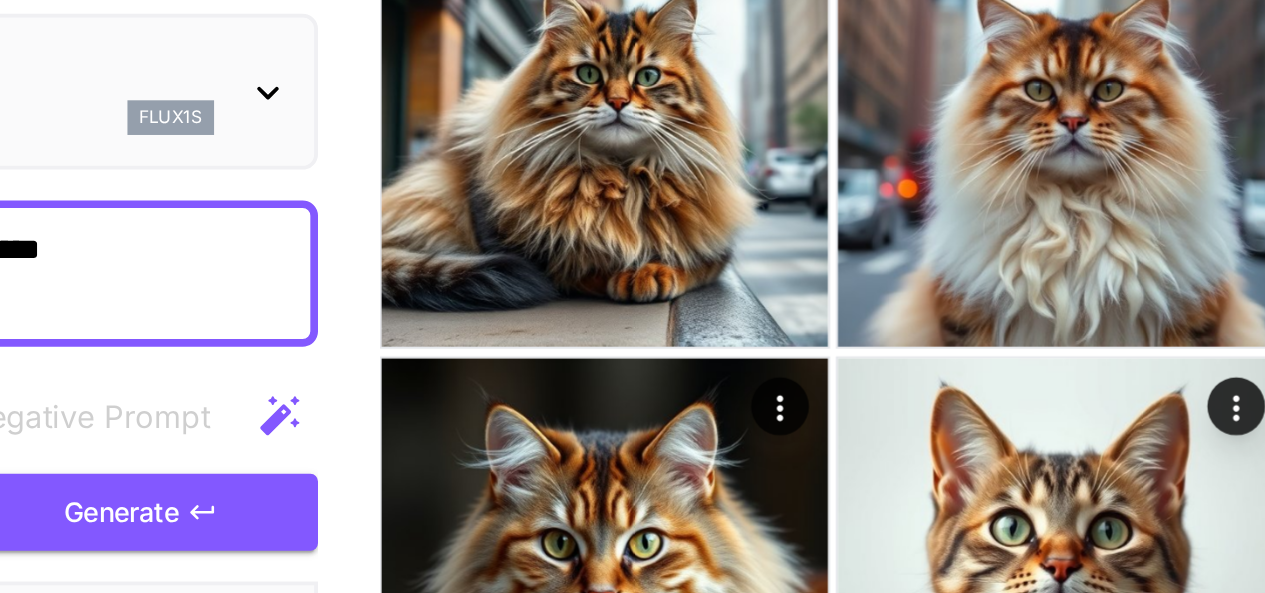 scroll, scrollTop: 300, scrollLeft: 0, axis: vertical 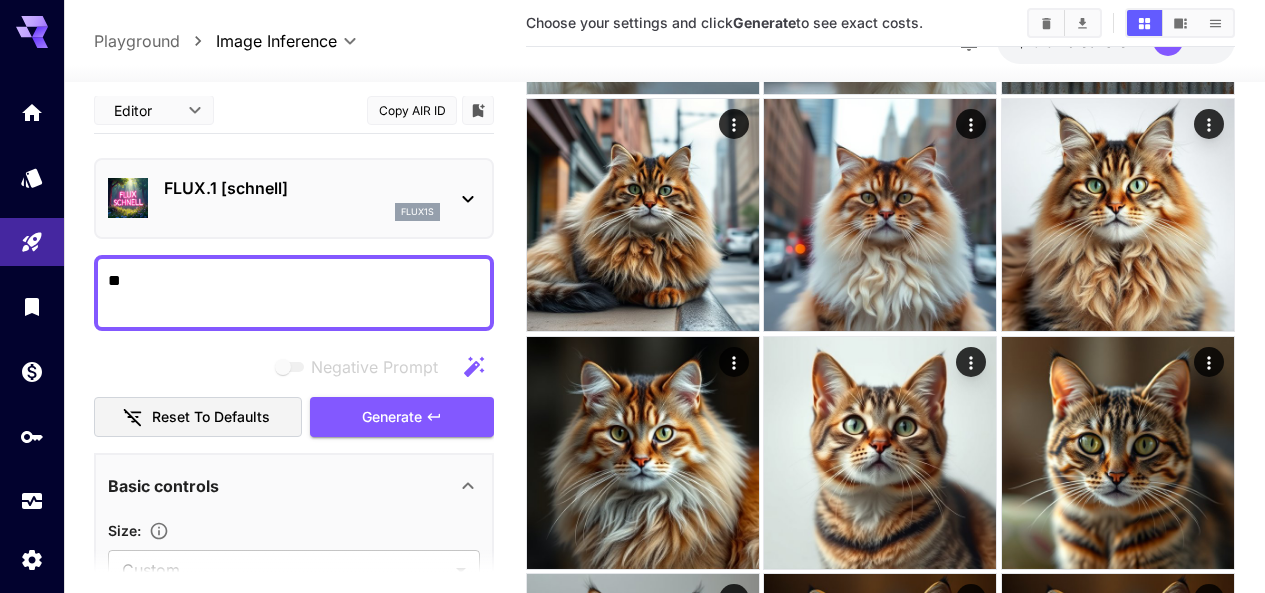 type on "*" 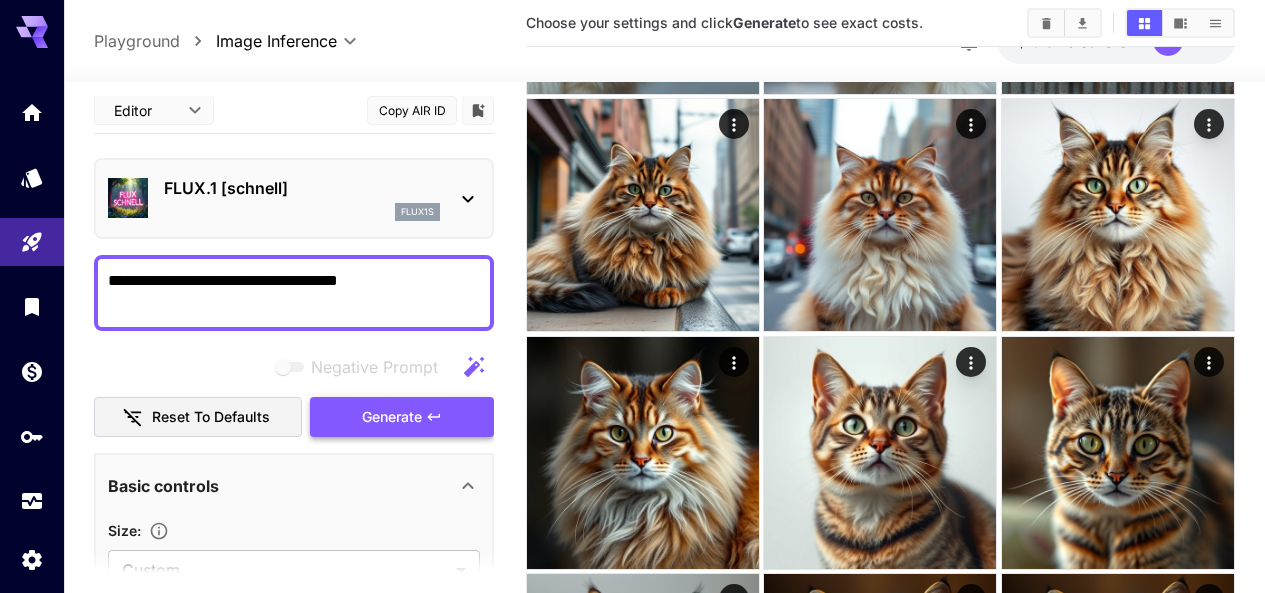 click on "Generate" at bounding box center (392, 417) 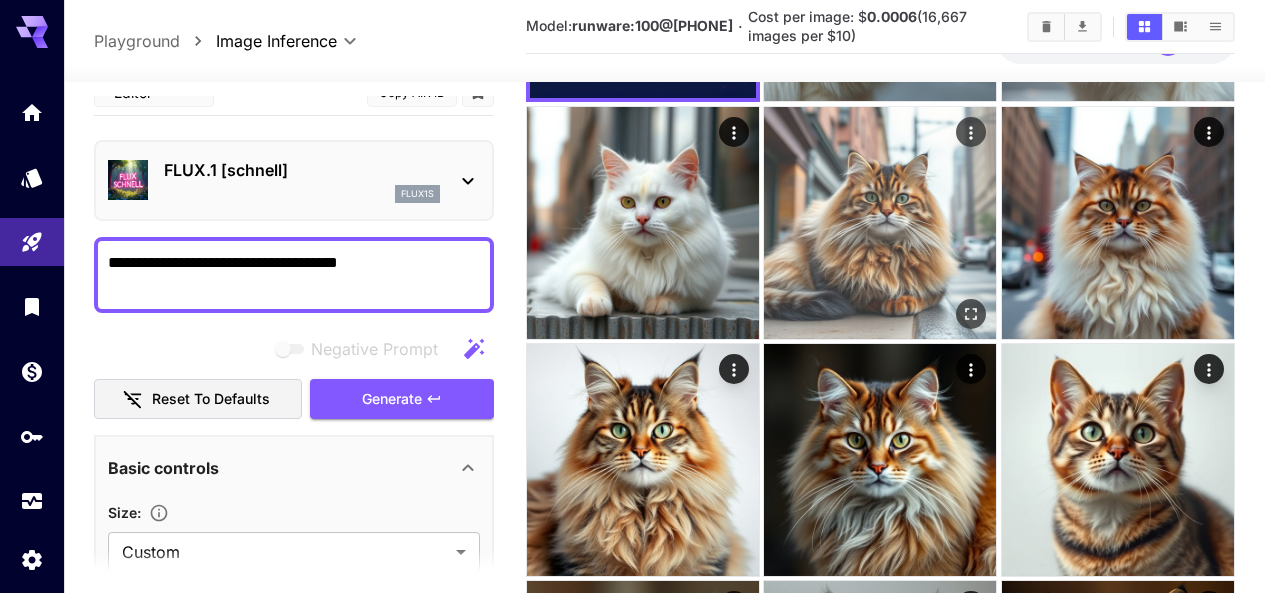 scroll, scrollTop: 0, scrollLeft: 0, axis: both 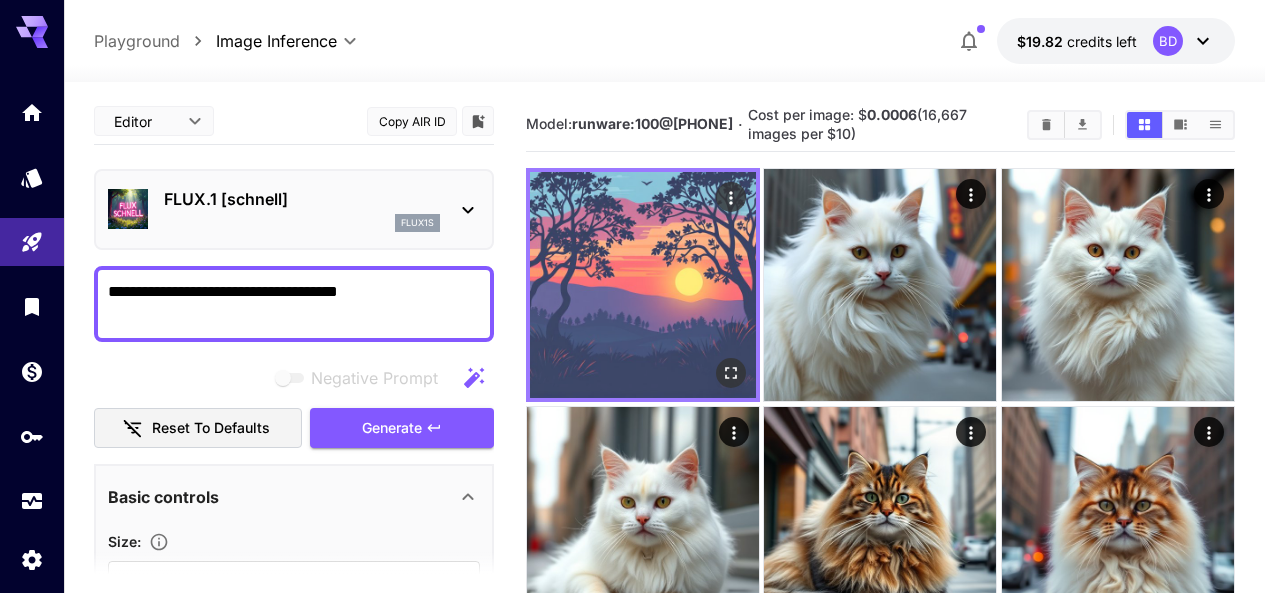 click at bounding box center [643, 285] 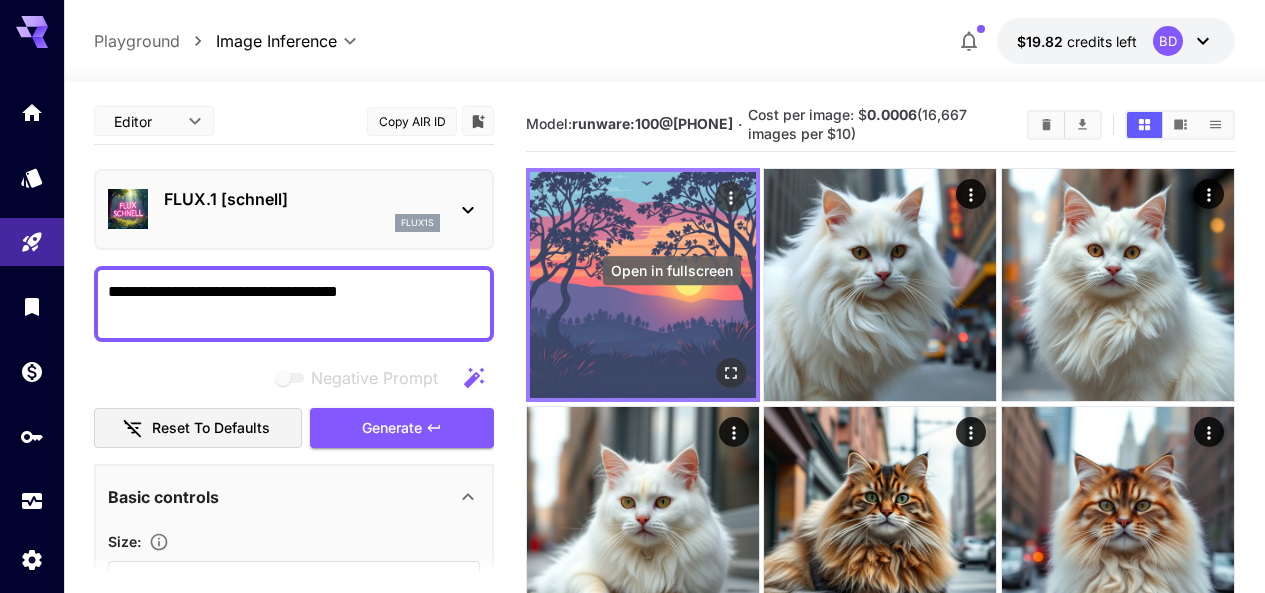 click at bounding box center (731, 374) 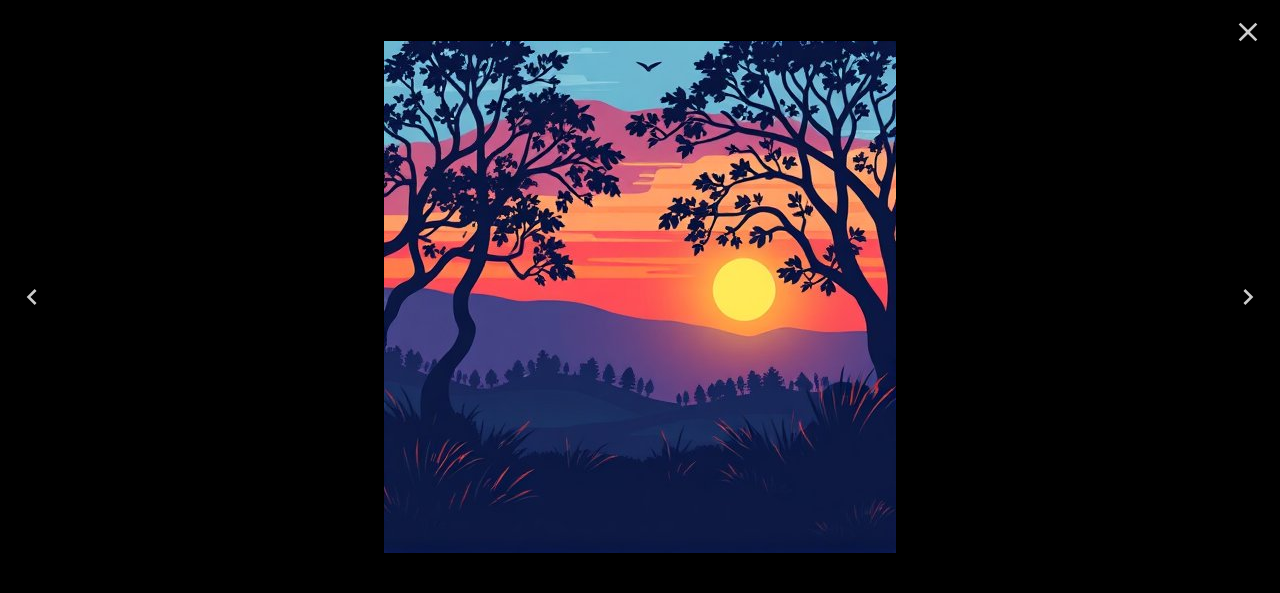 click 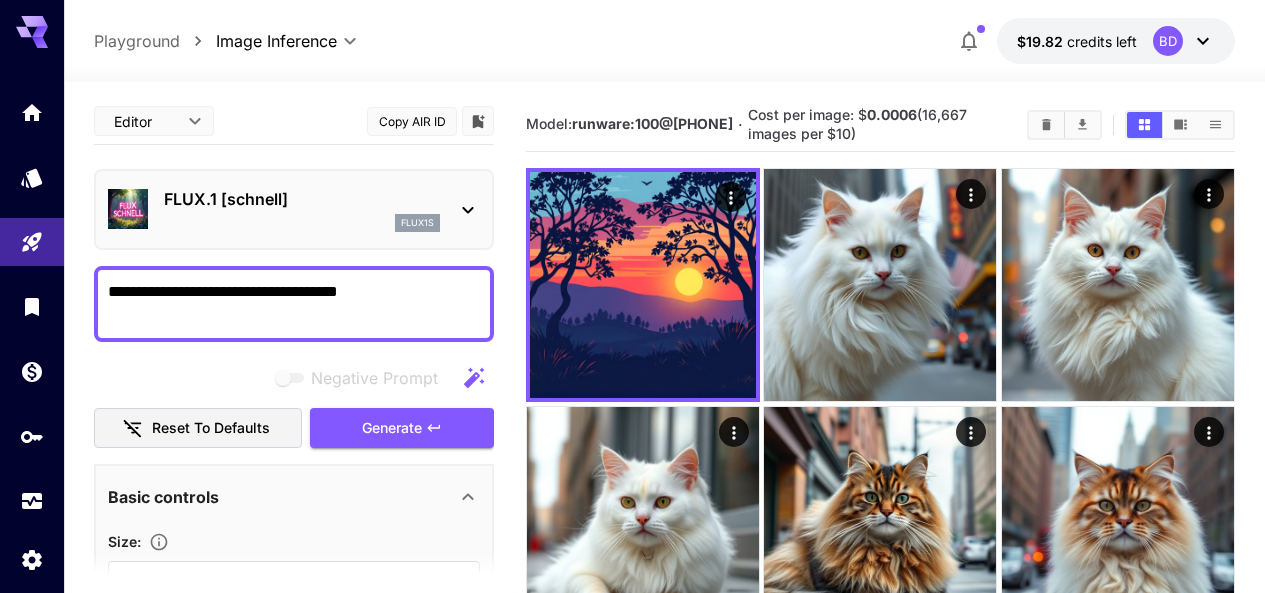 drag, startPoint x: 415, startPoint y: 283, endPoint x: 42, endPoint y: 280, distance: 373.01205 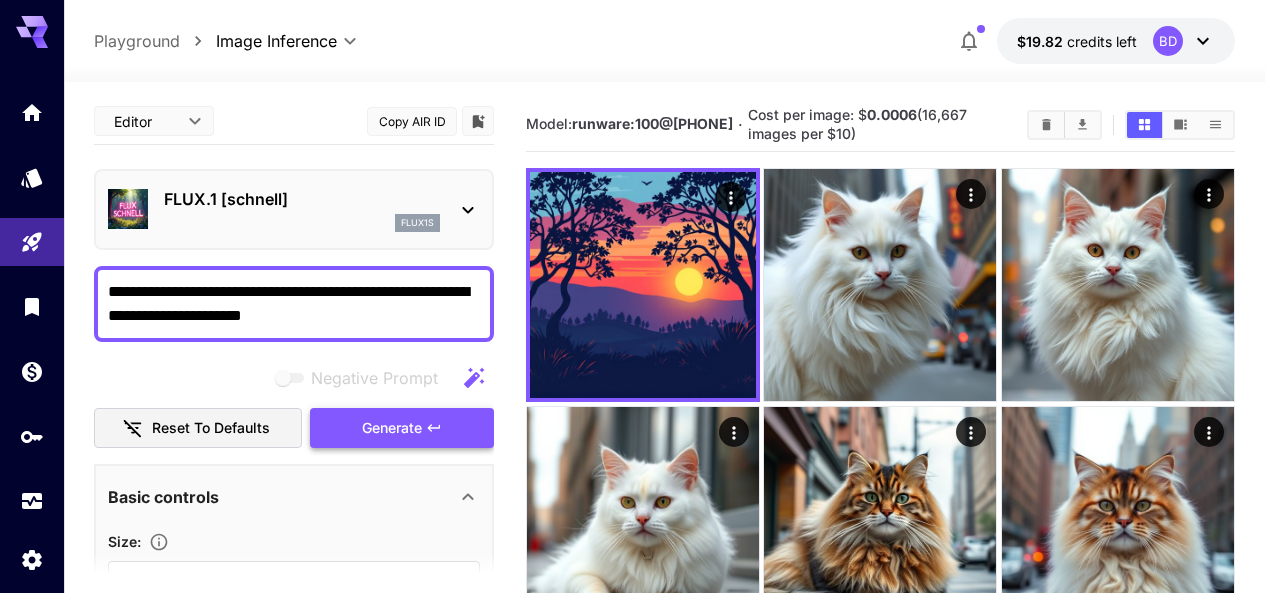click on "Generate" at bounding box center [402, 428] 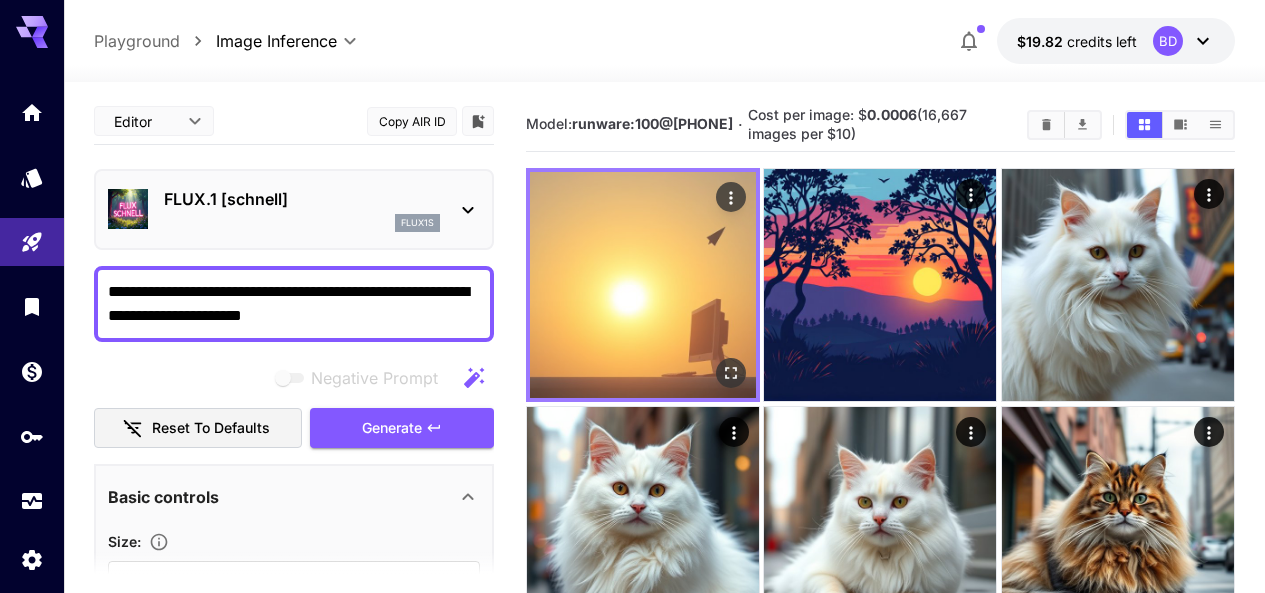click at bounding box center (643, 285) 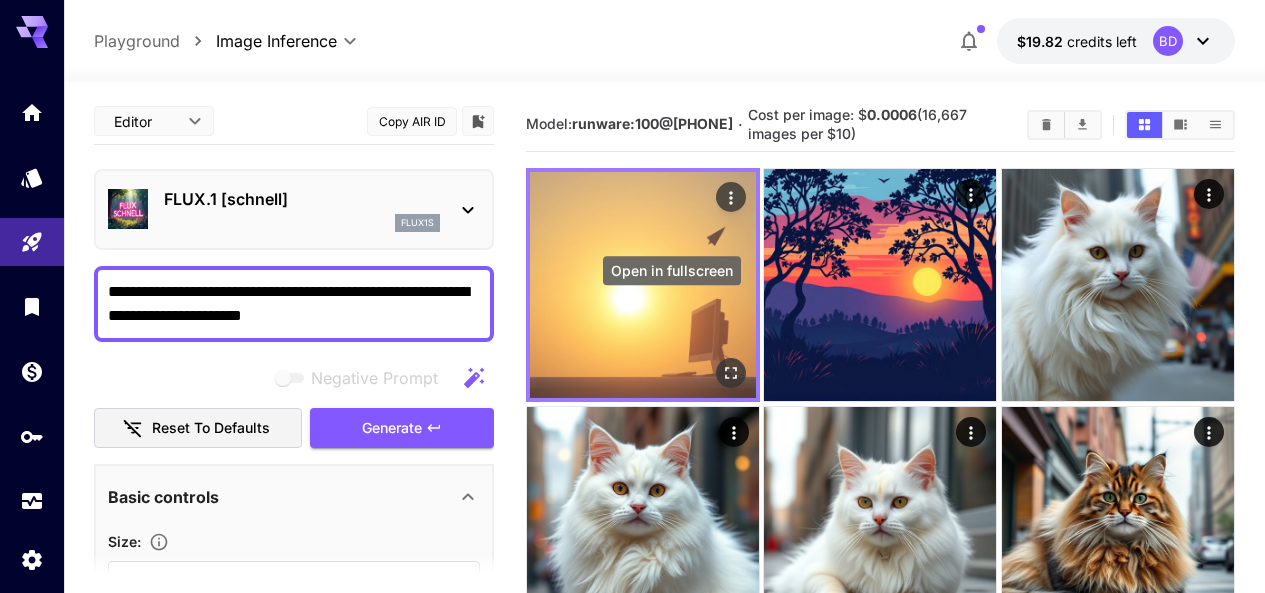 click 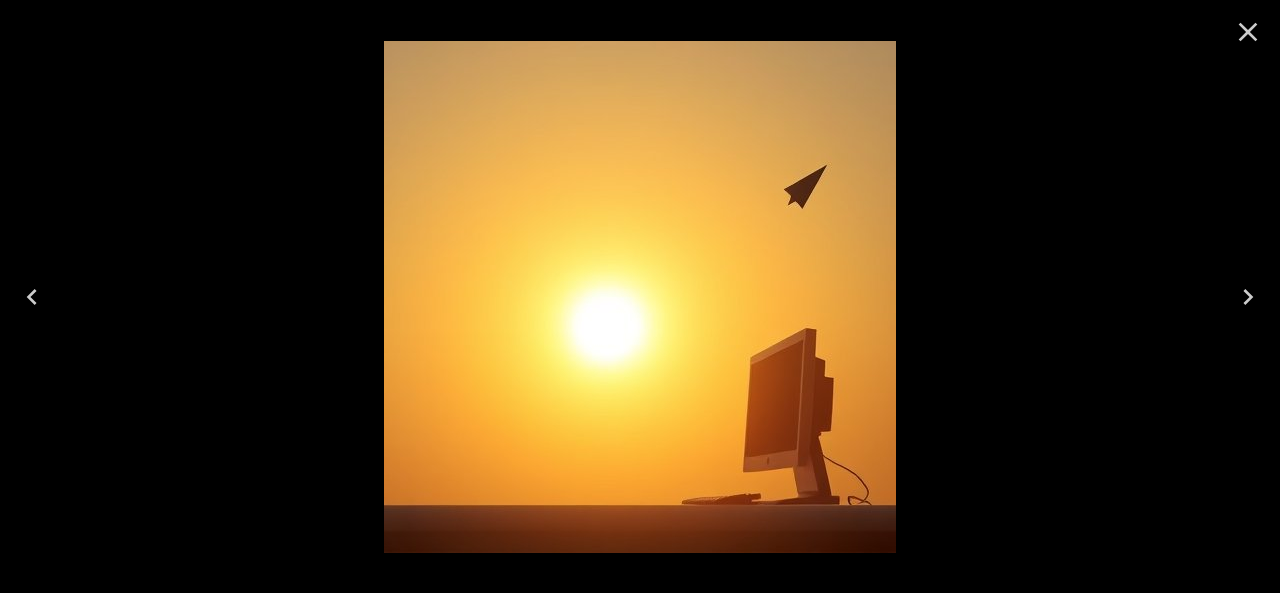 click 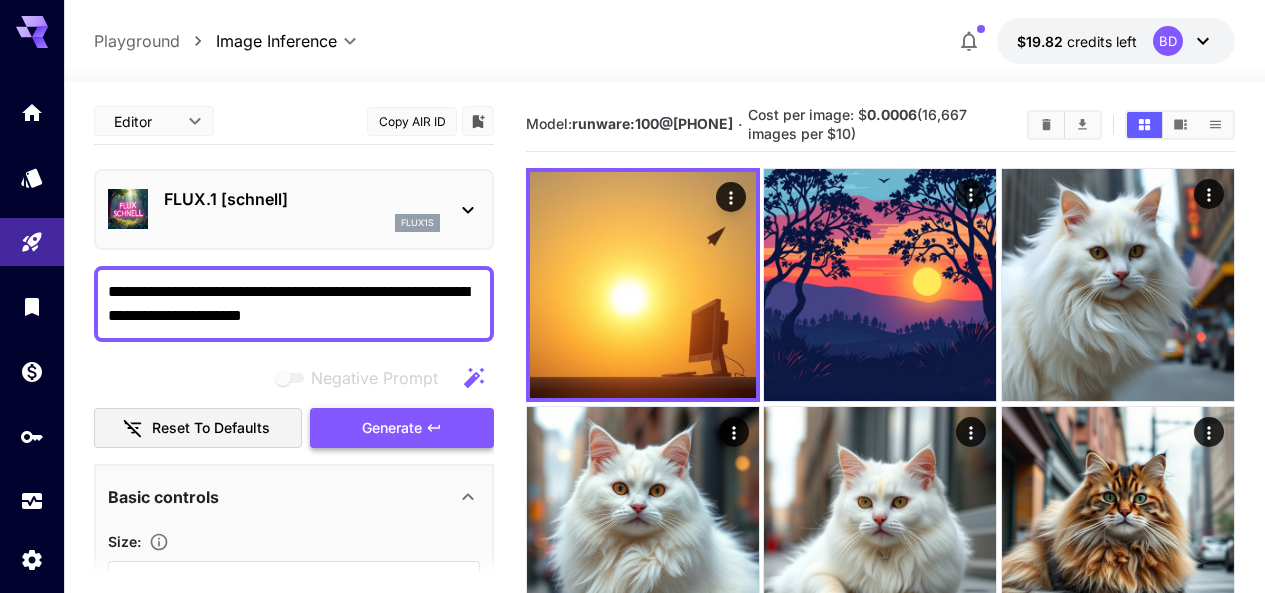 click on "Generate" at bounding box center (402, 428) 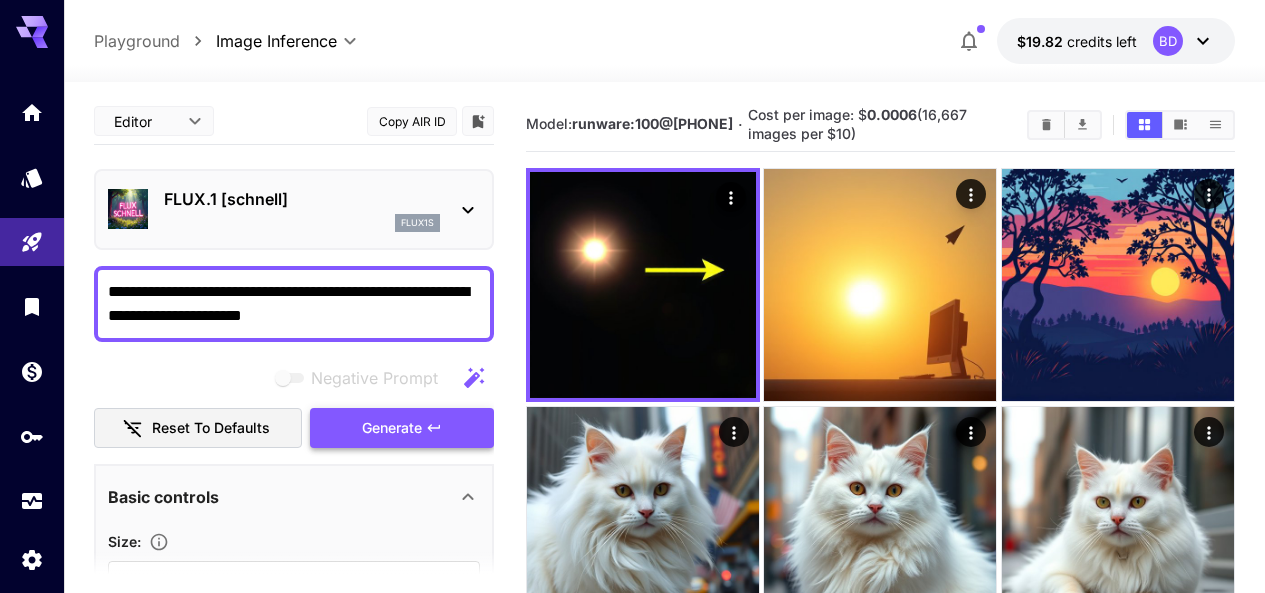 click on "Generate" at bounding box center [392, 428] 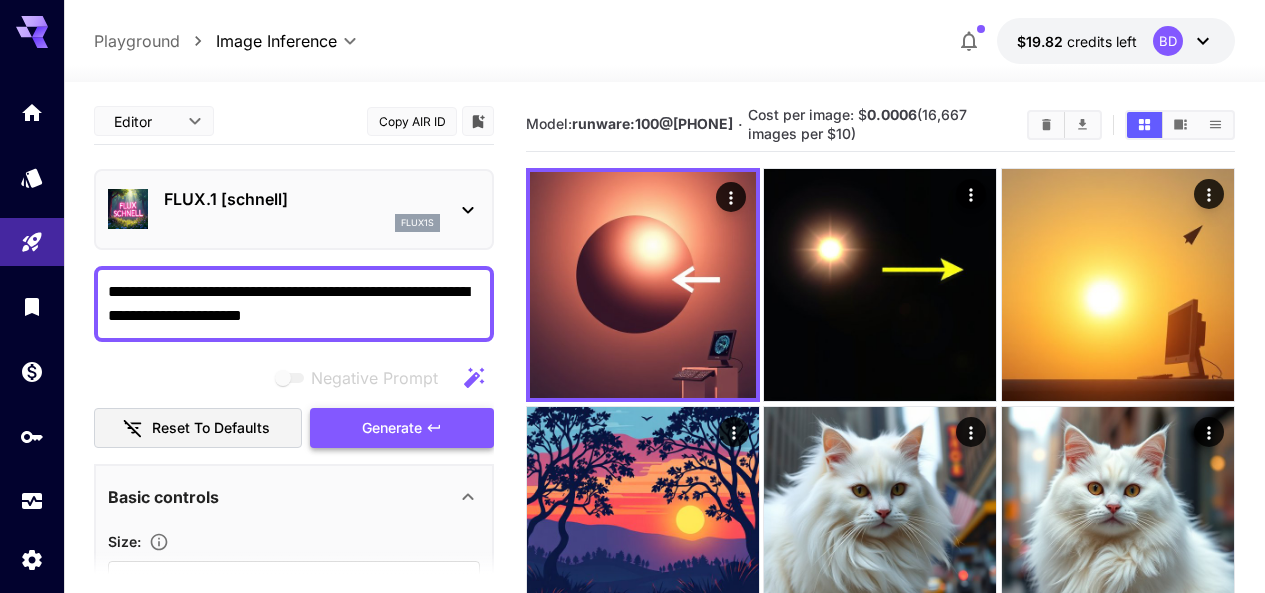 click on "Generate" at bounding box center (402, 428) 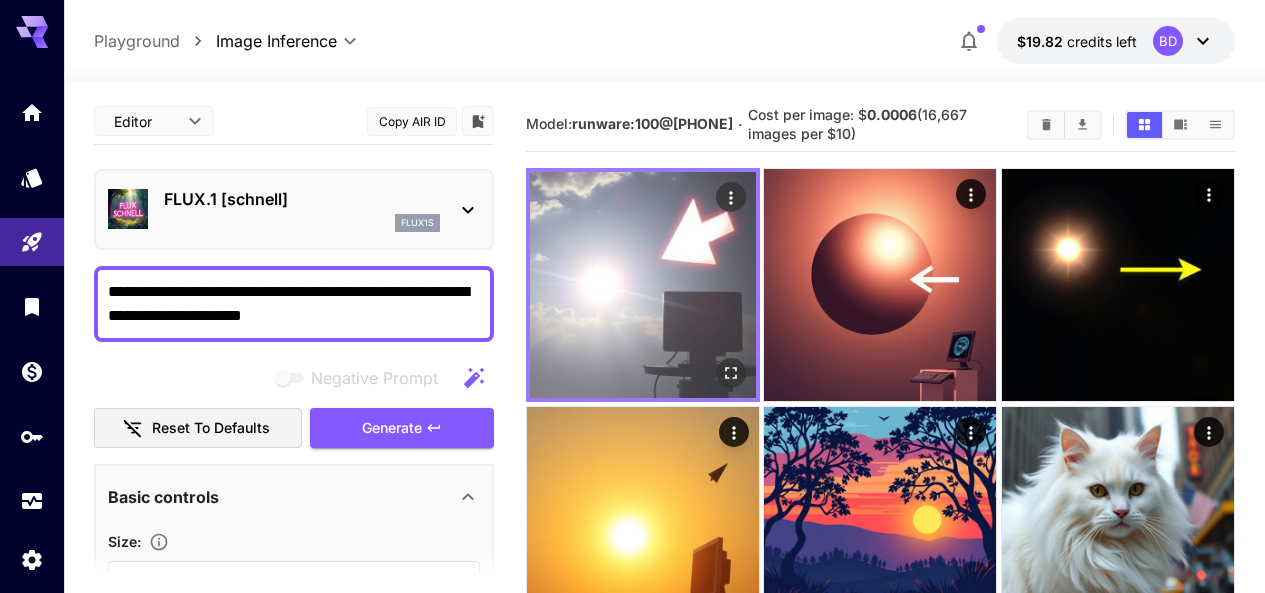 click at bounding box center [643, 285] 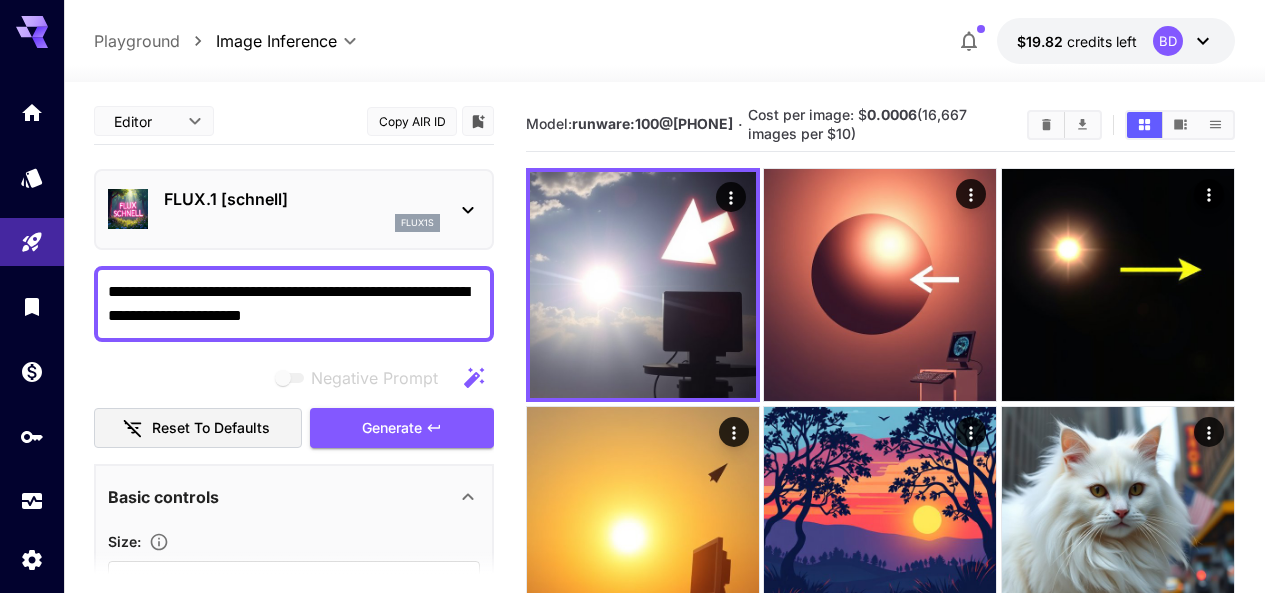 drag, startPoint x: 316, startPoint y: 312, endPoint x: 42, endPoint y: 275, distance: 276.48688 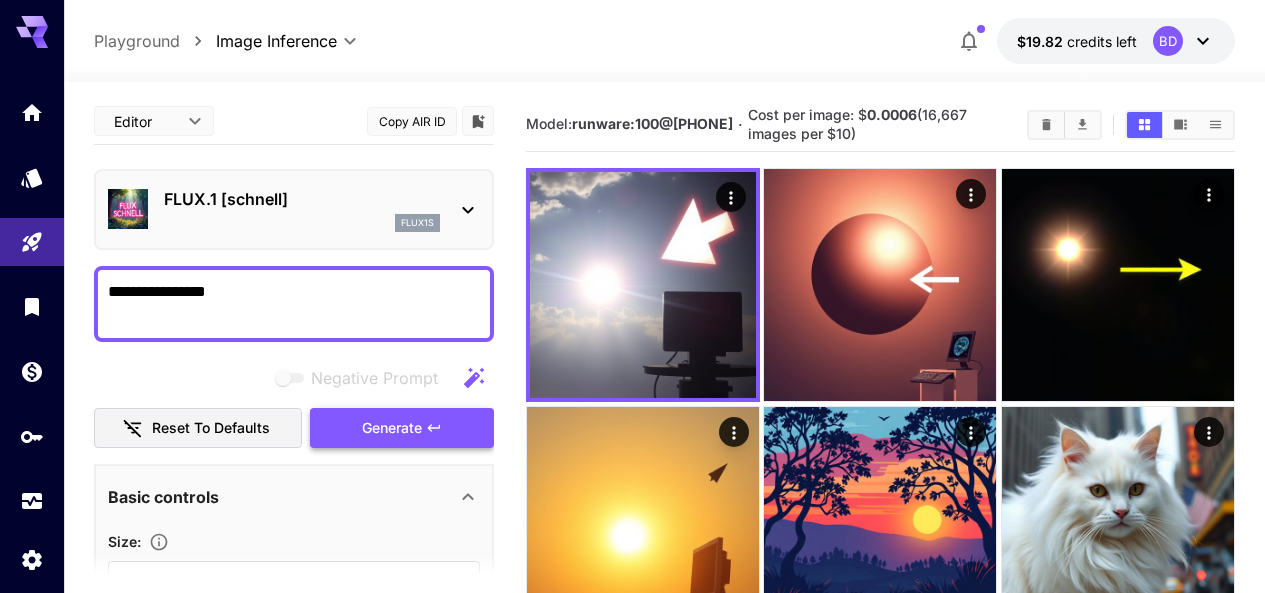 click on "Generate" at bounding box center (402, 428) 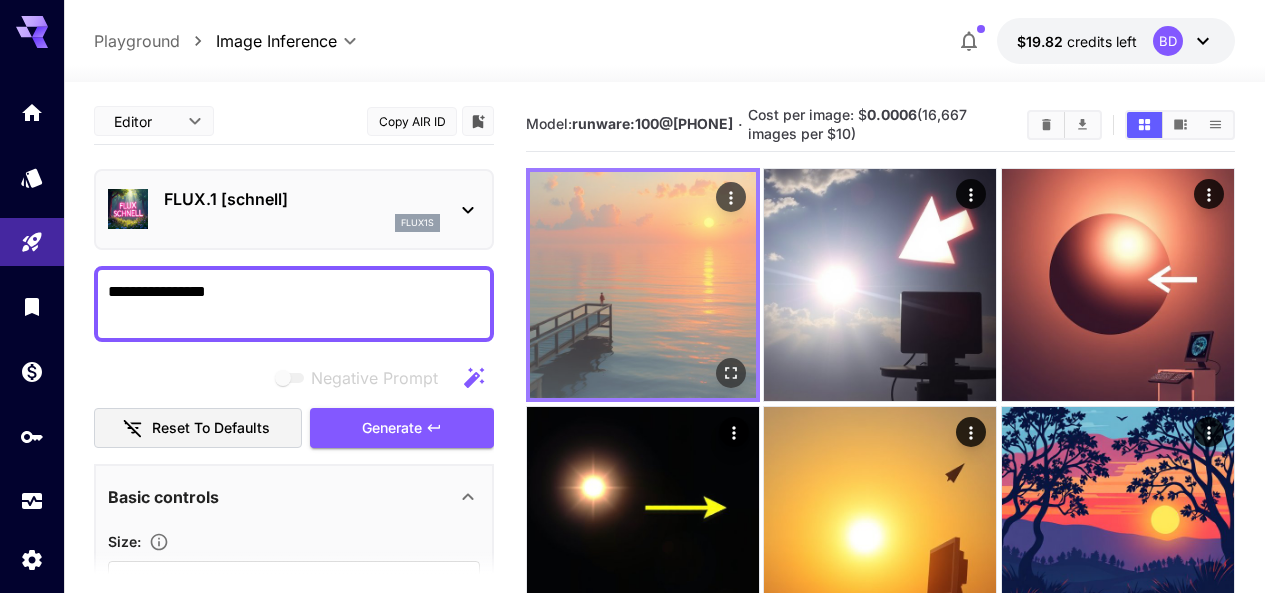 click at bounding box center [643, 285] 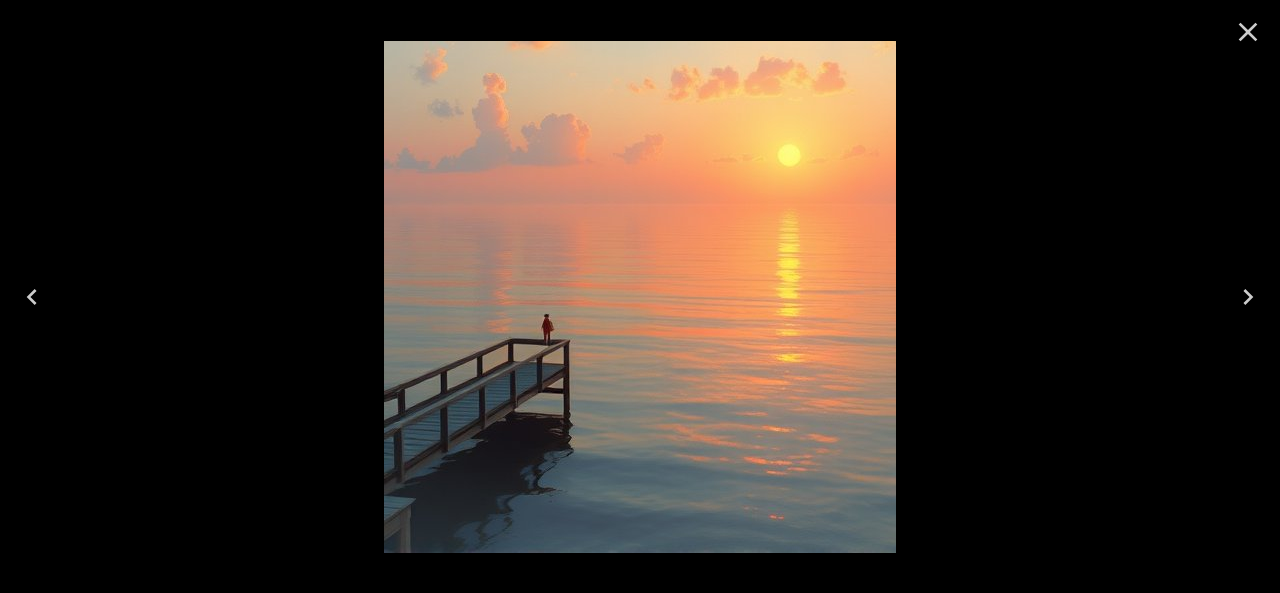 click 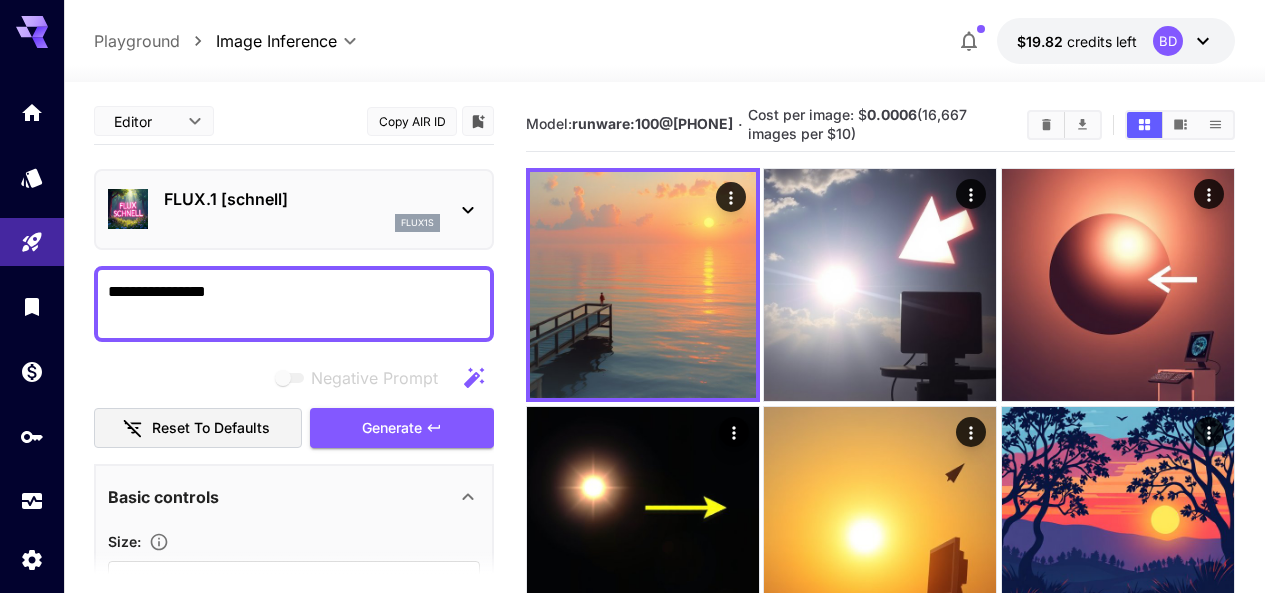 click on "**********" at bounding box center [294, 304] 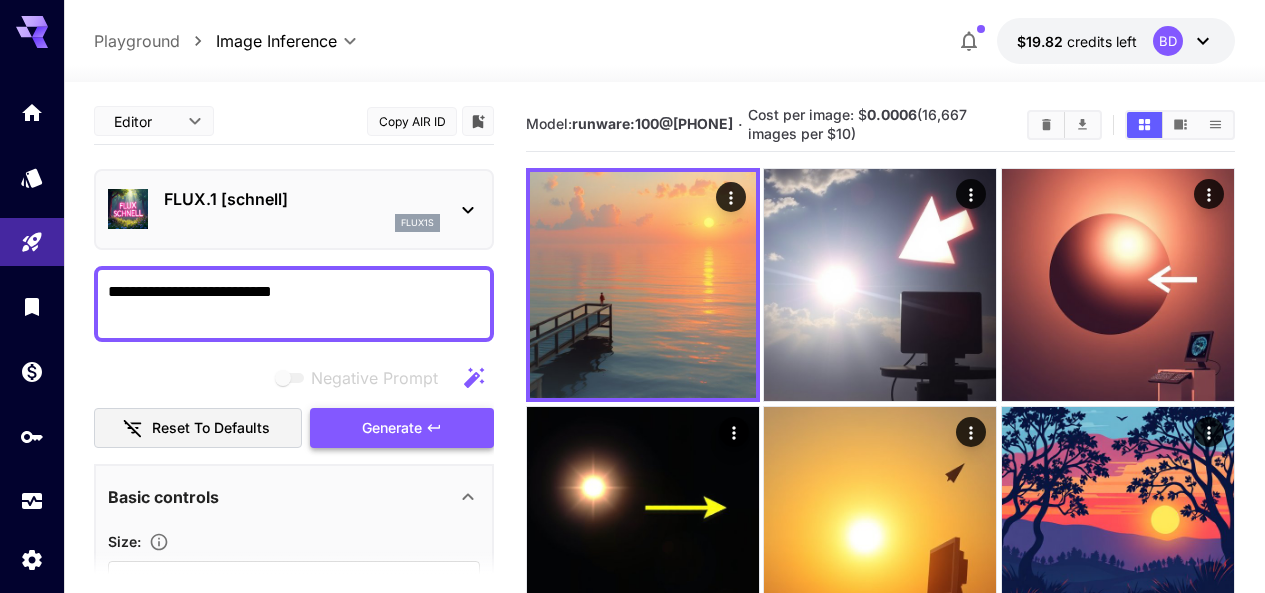 click on "Generate" at bounding box center (402, 428) 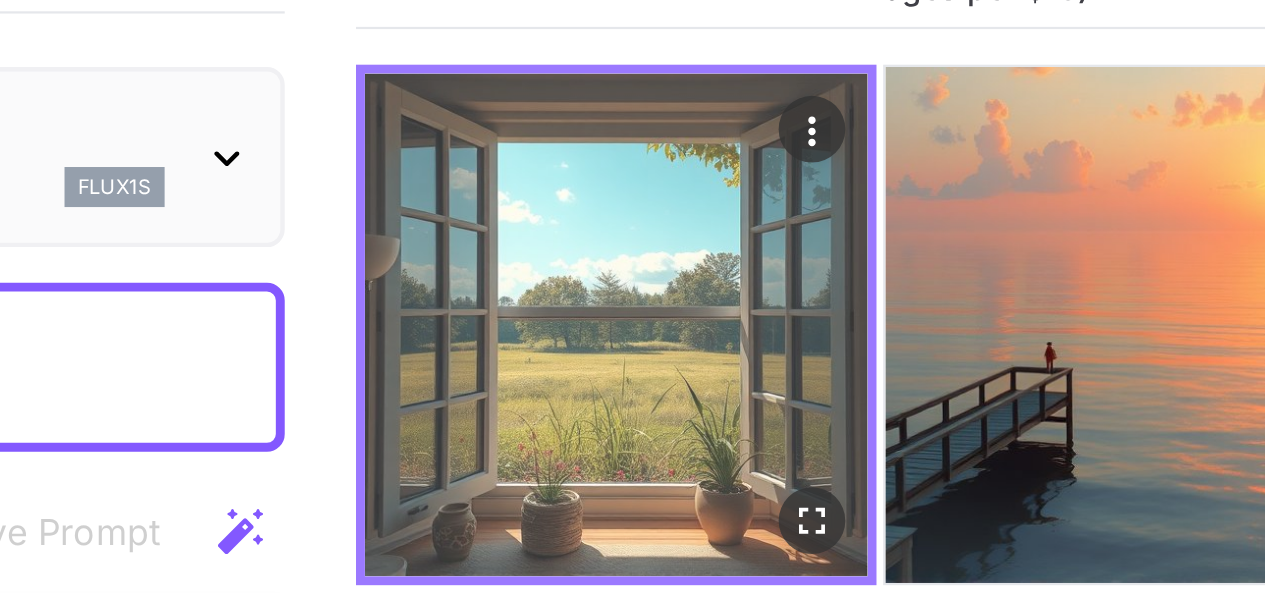 click at bounding box center (643, 285) 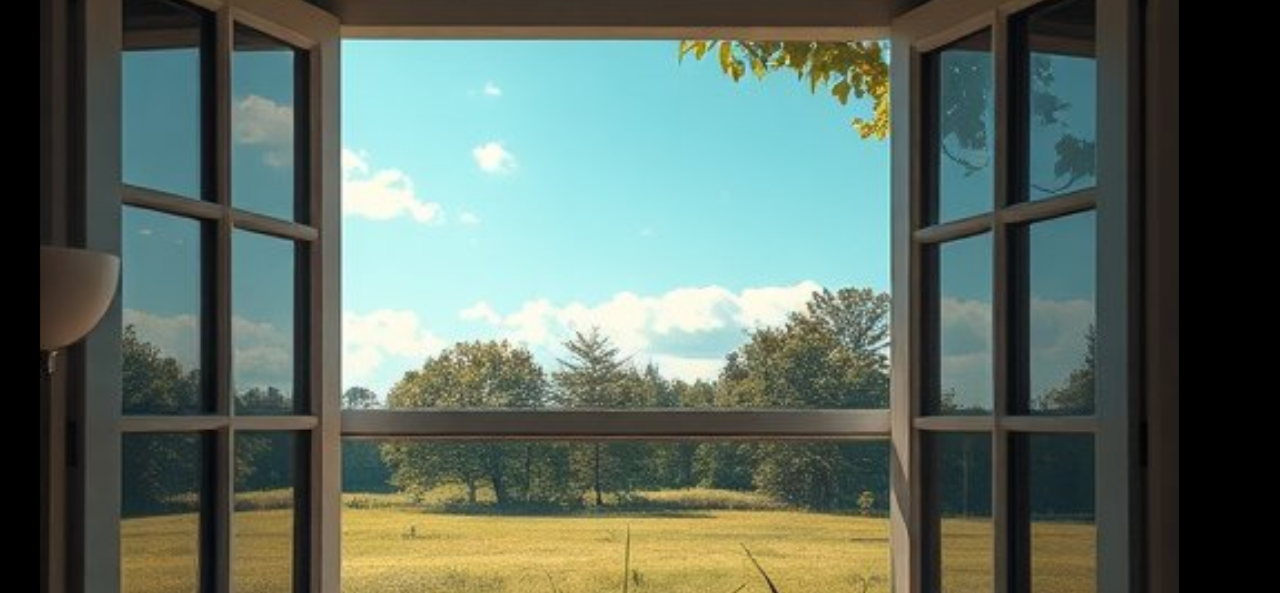 click at bounding box center (640, 297) 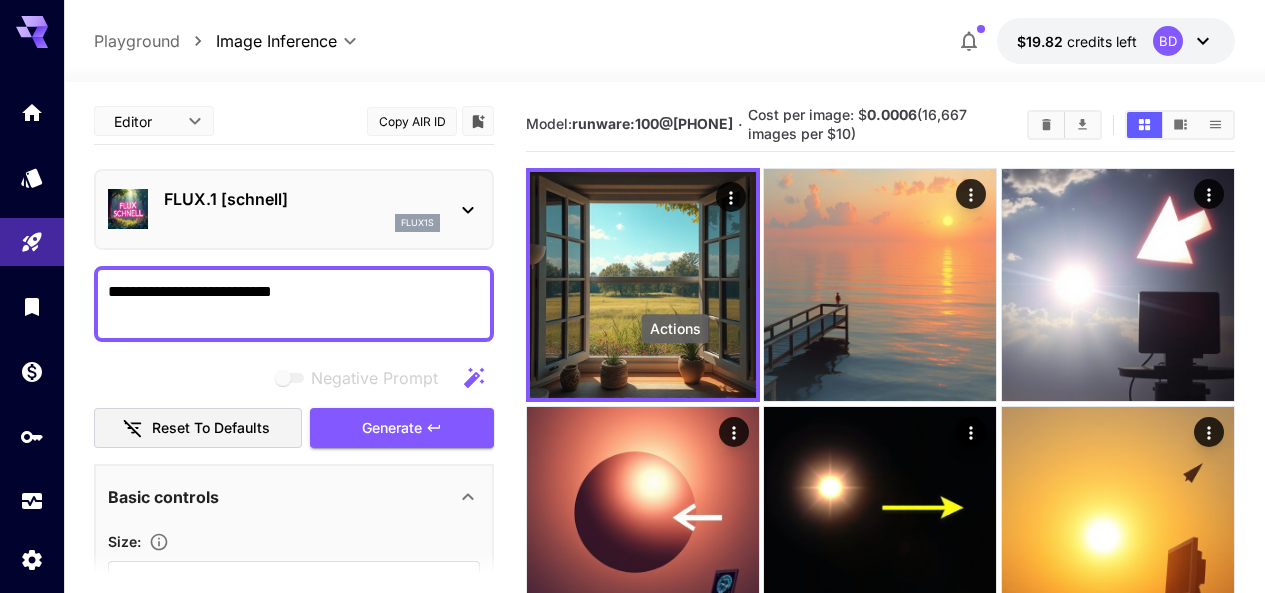 click on "Actions" at bounding box center [675, 328] 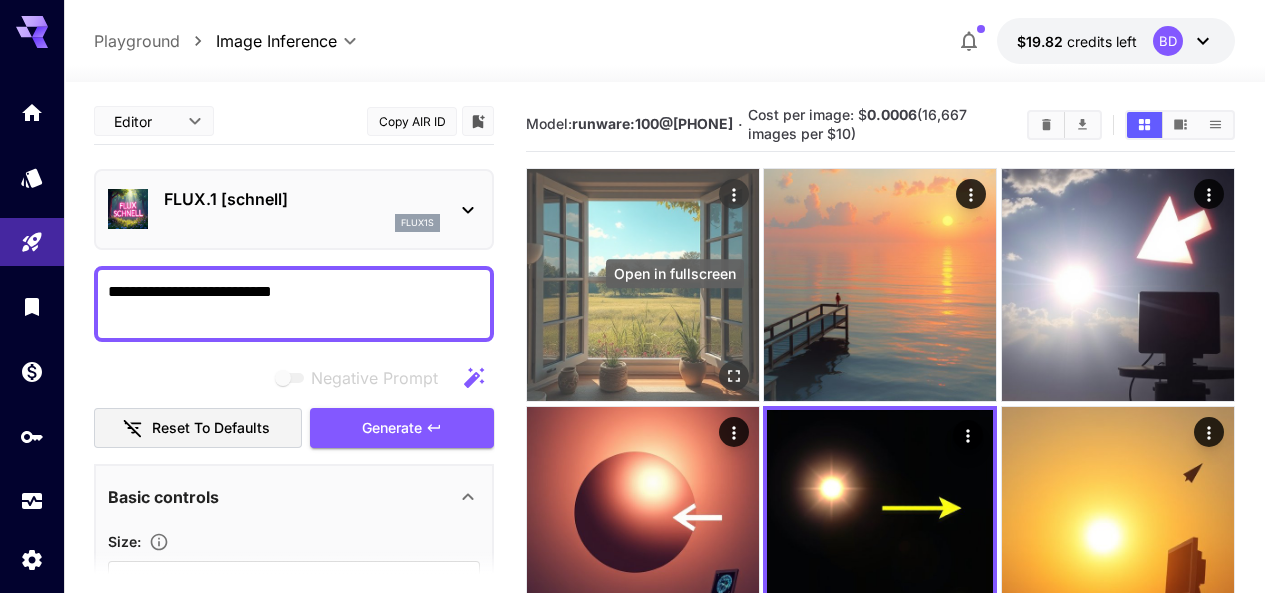 click 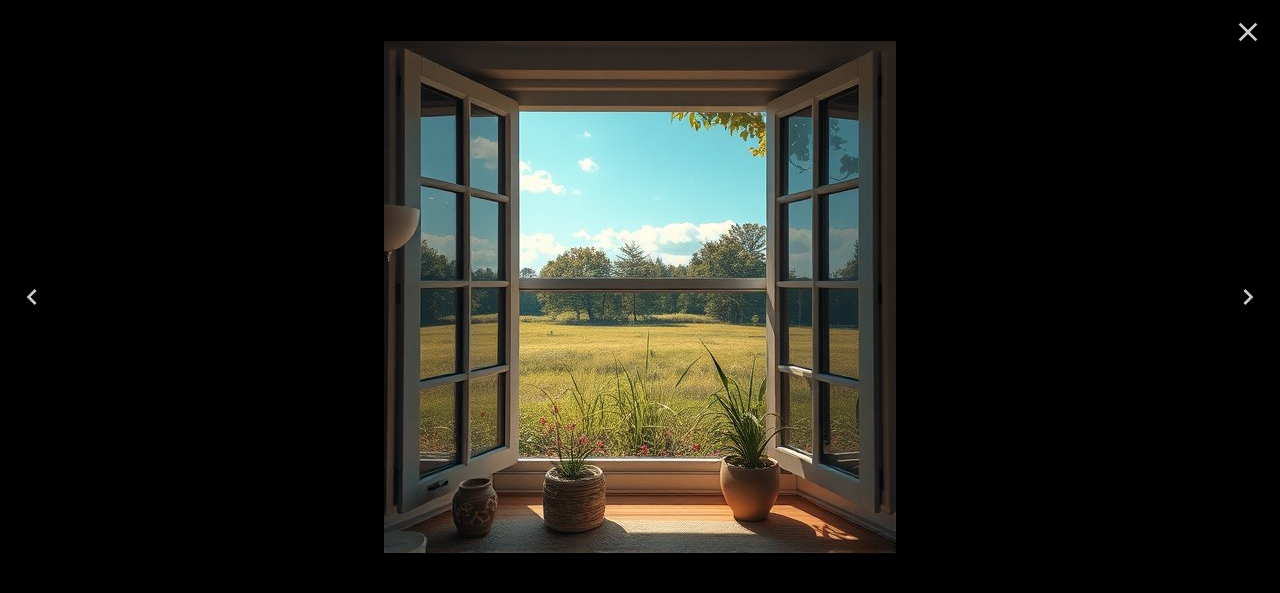 click 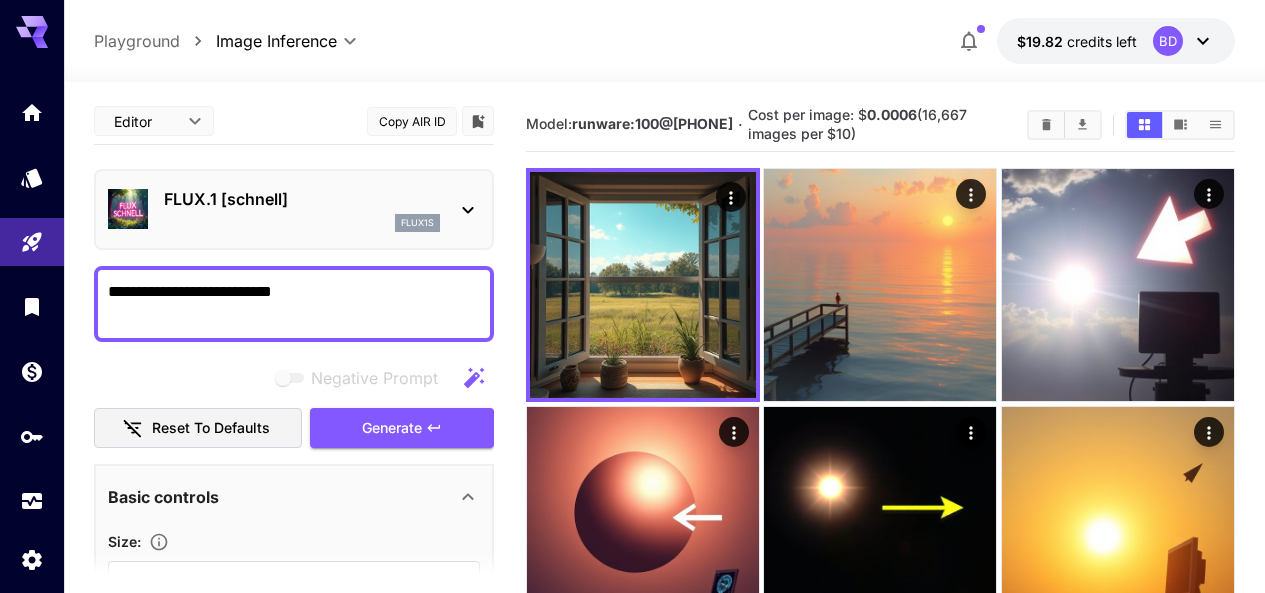 click on "**********" at bounding box center (294, 304) 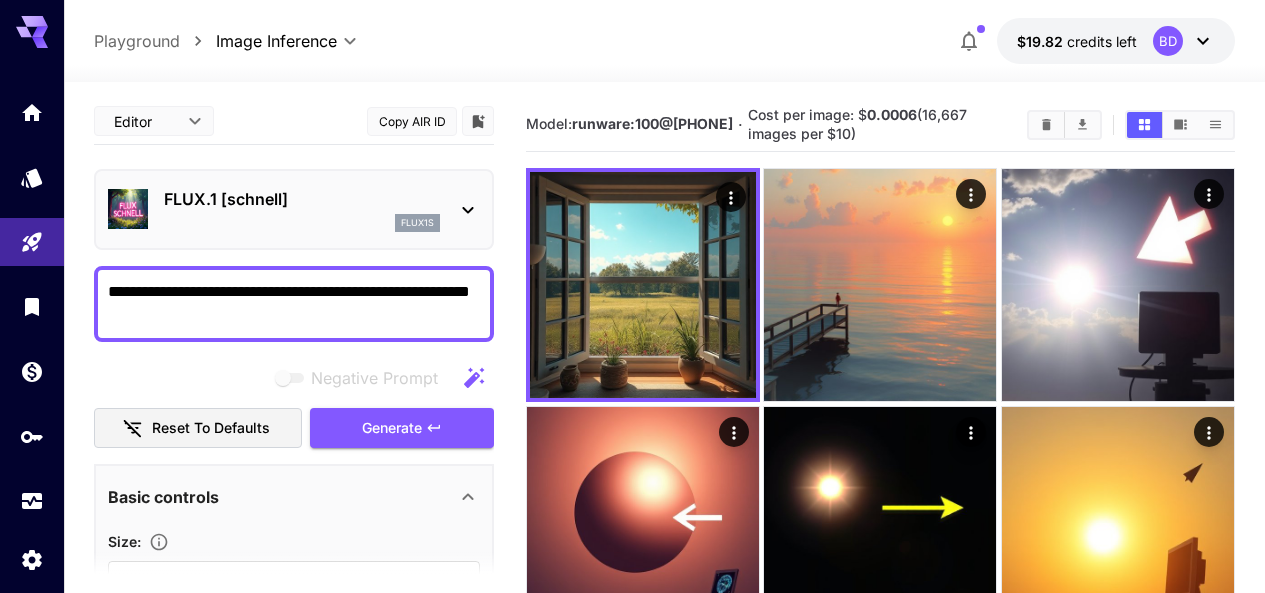 drag, startPoint x: 408, startPoint y: 290, endPoint x: 335, endPoint y: 333, distance: 84.723076 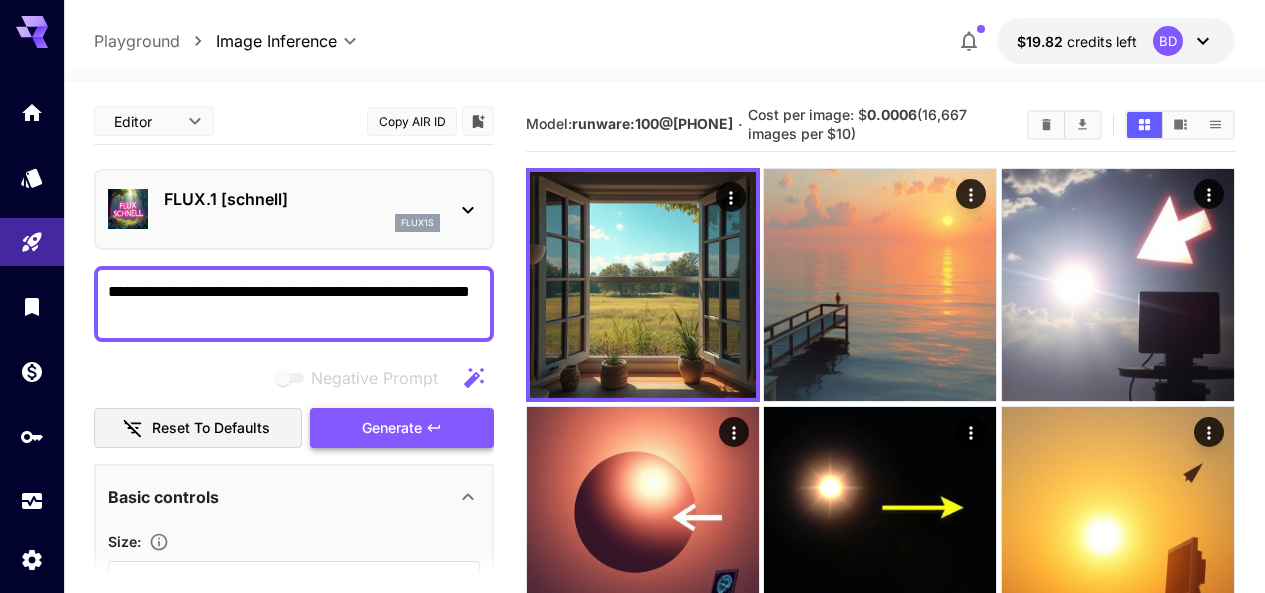 click on "Generate" at bounding box center [392, 428] 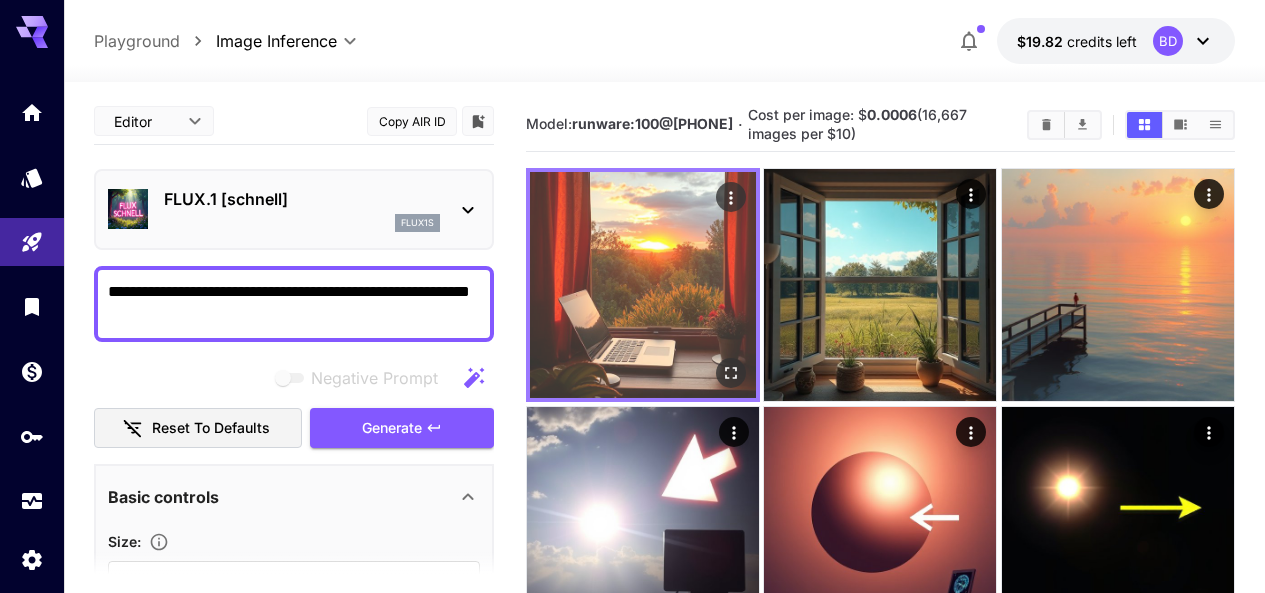 click at bounding box center (643, 285) 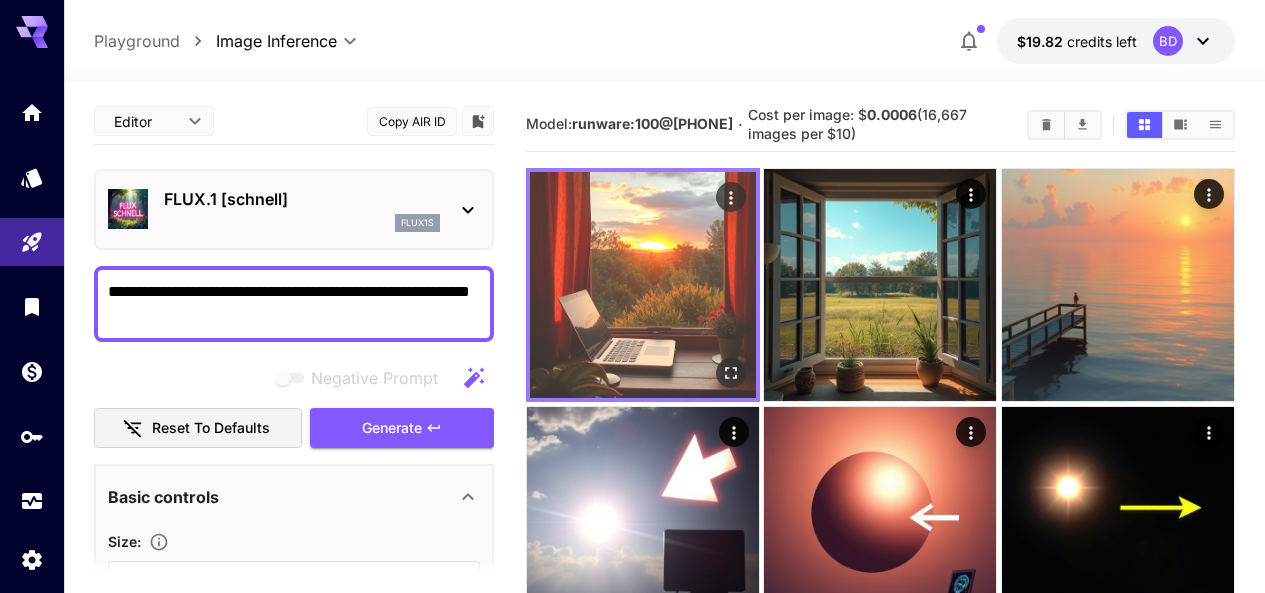 click 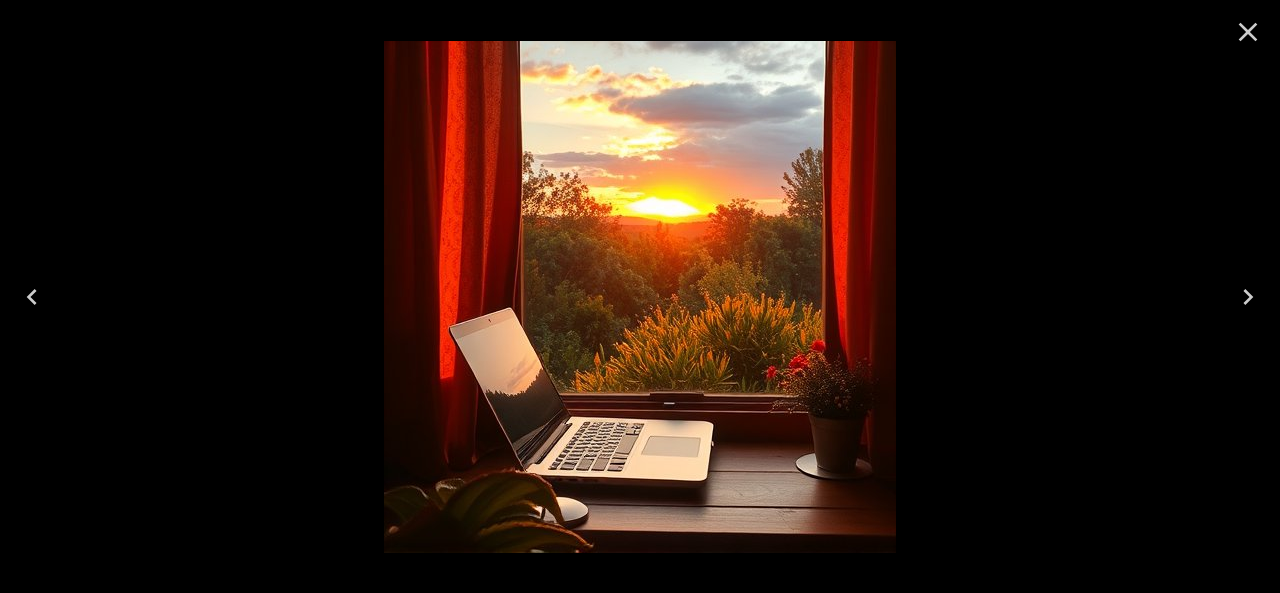 click 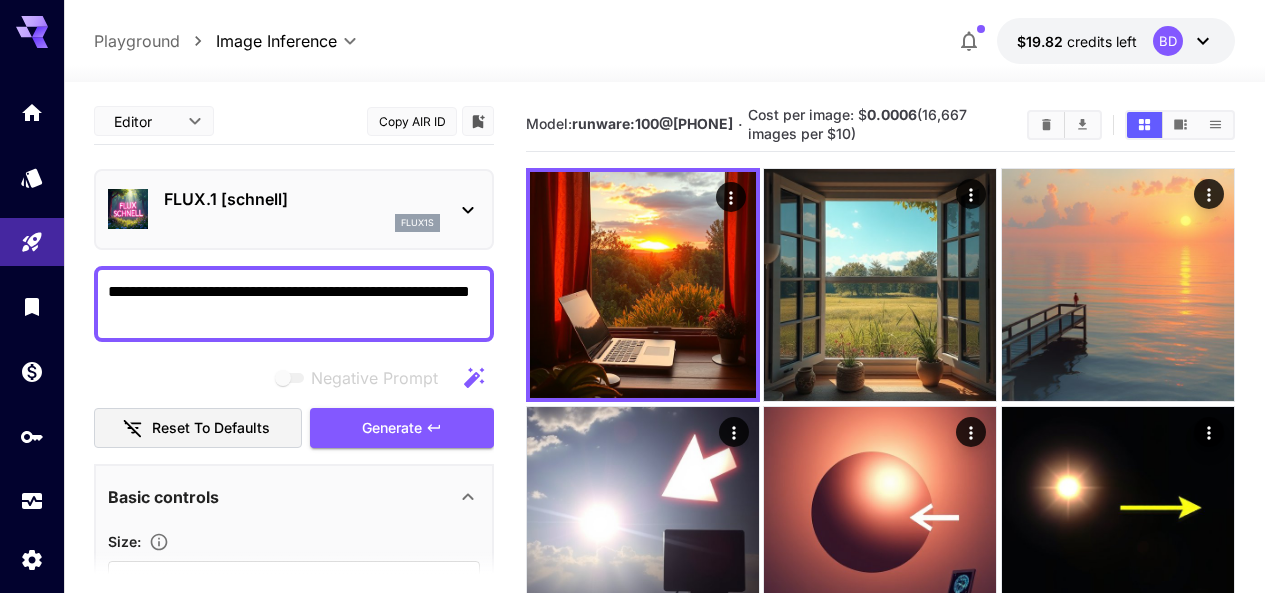 click on "**********" at bounding box center (294, 304) 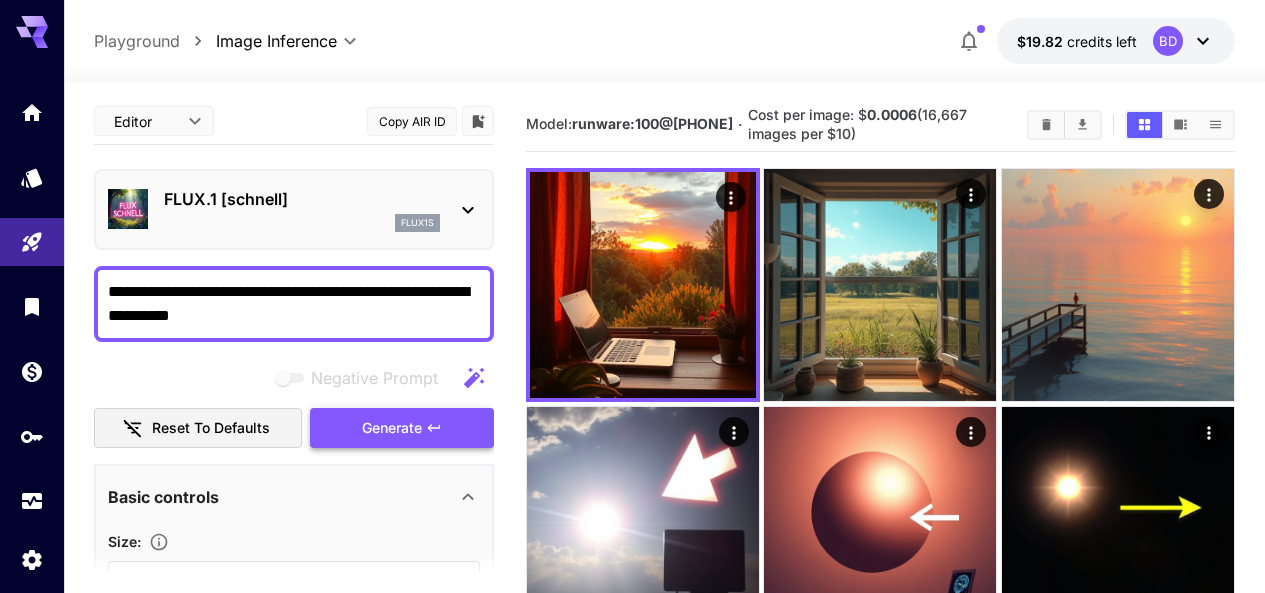 type on "**********" 